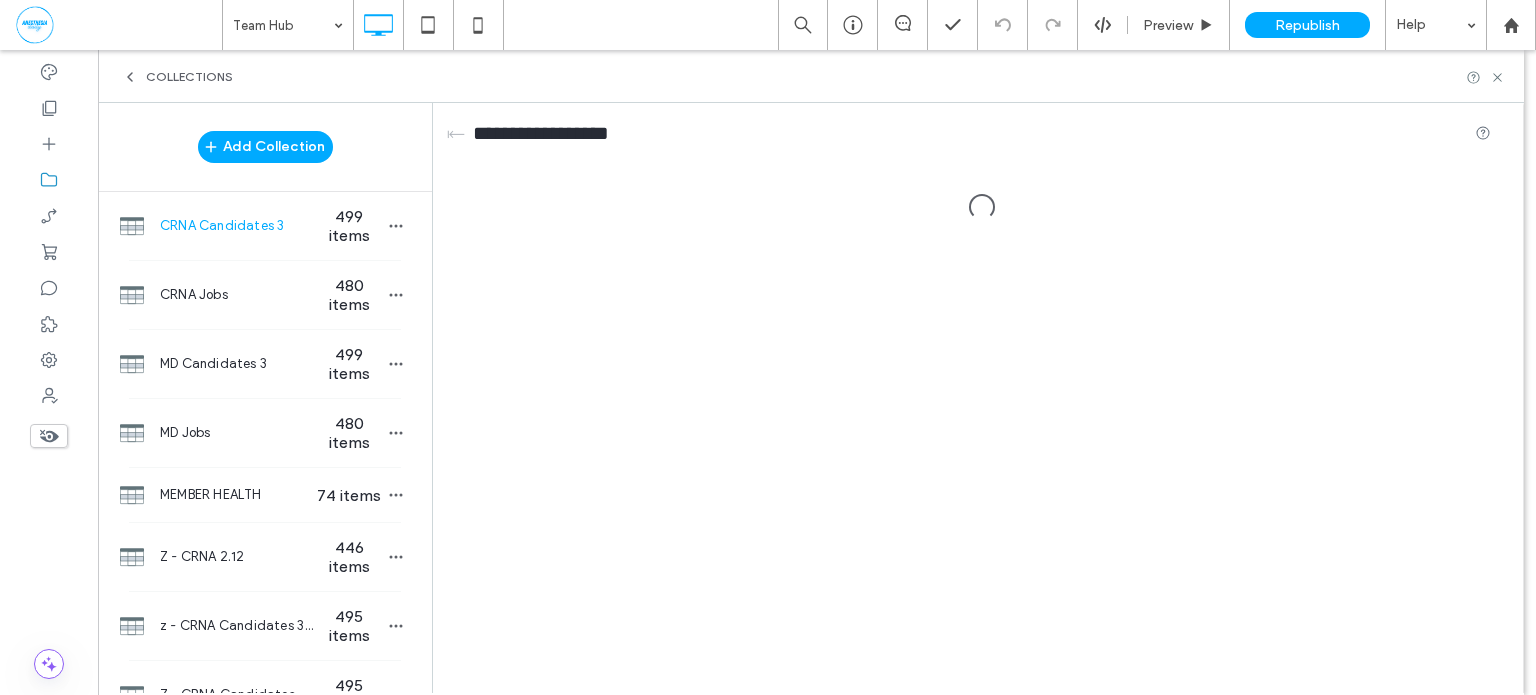 scroll, scrollTop: 0, scrollLeft: 0, axis: both 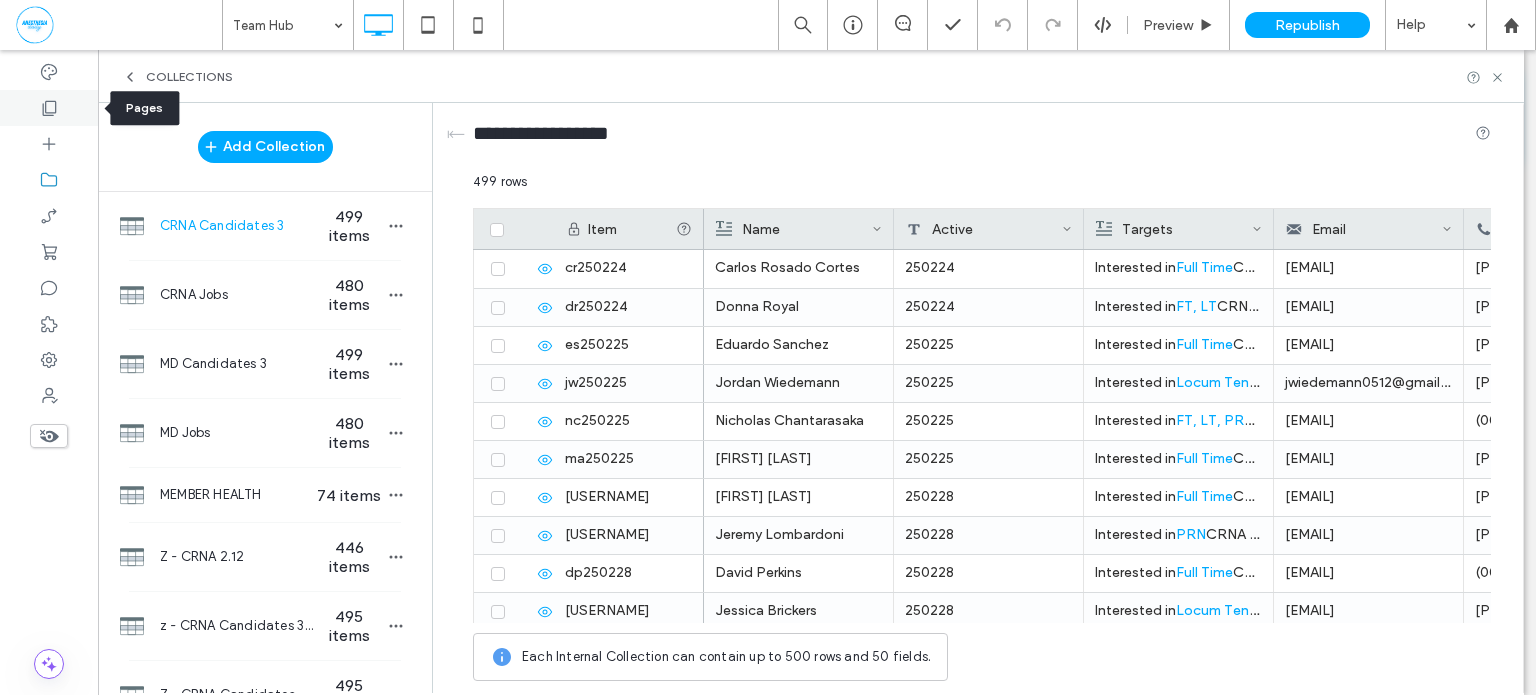 click 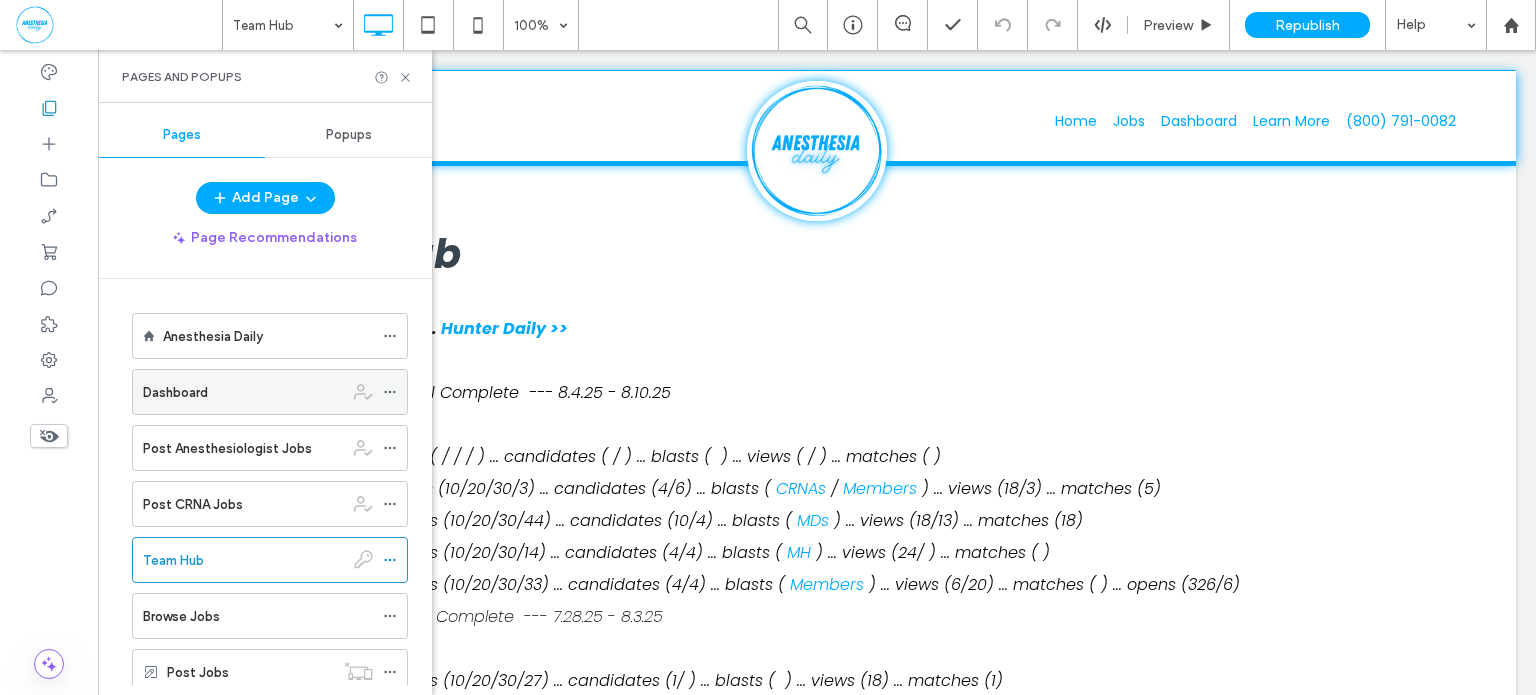 scroll, scrollTop: 392, scrollLeft: 0, axis: vertical 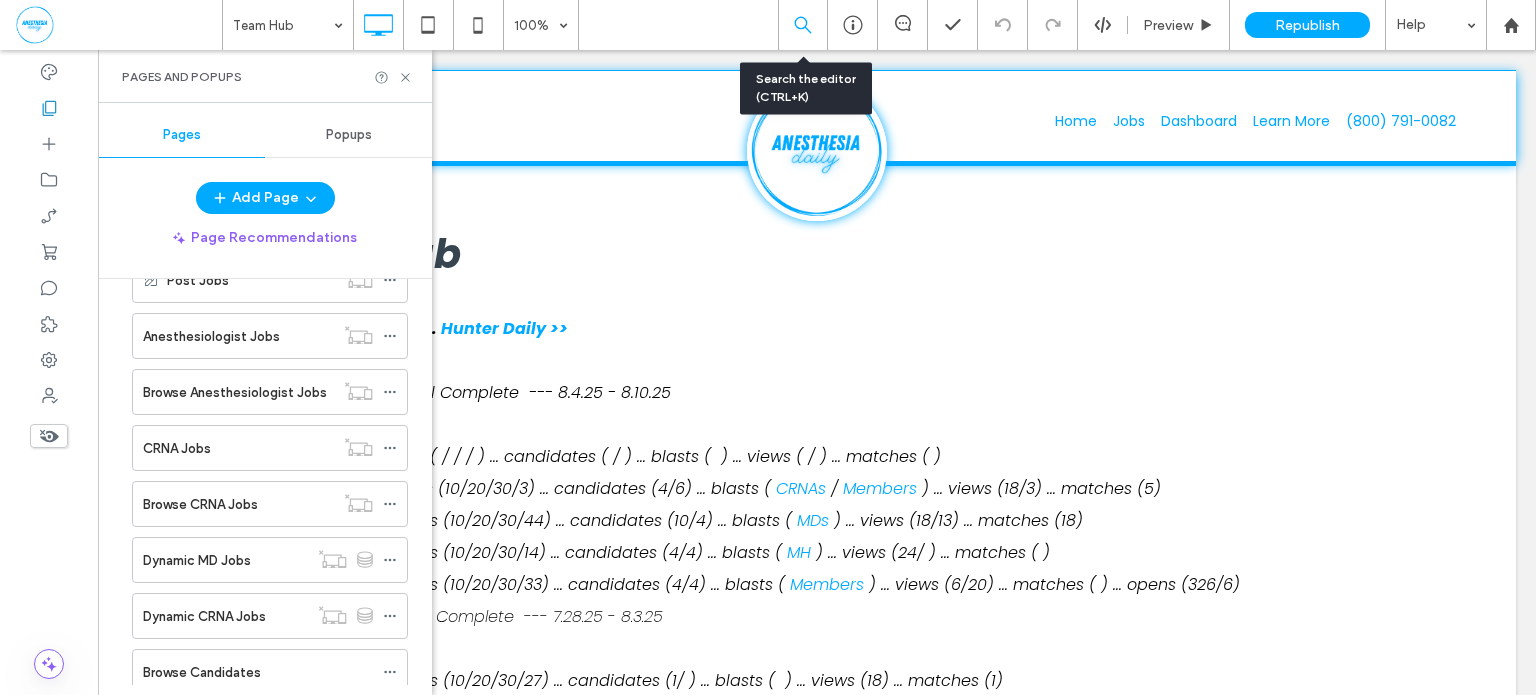 click at bounding box center (803, 25) 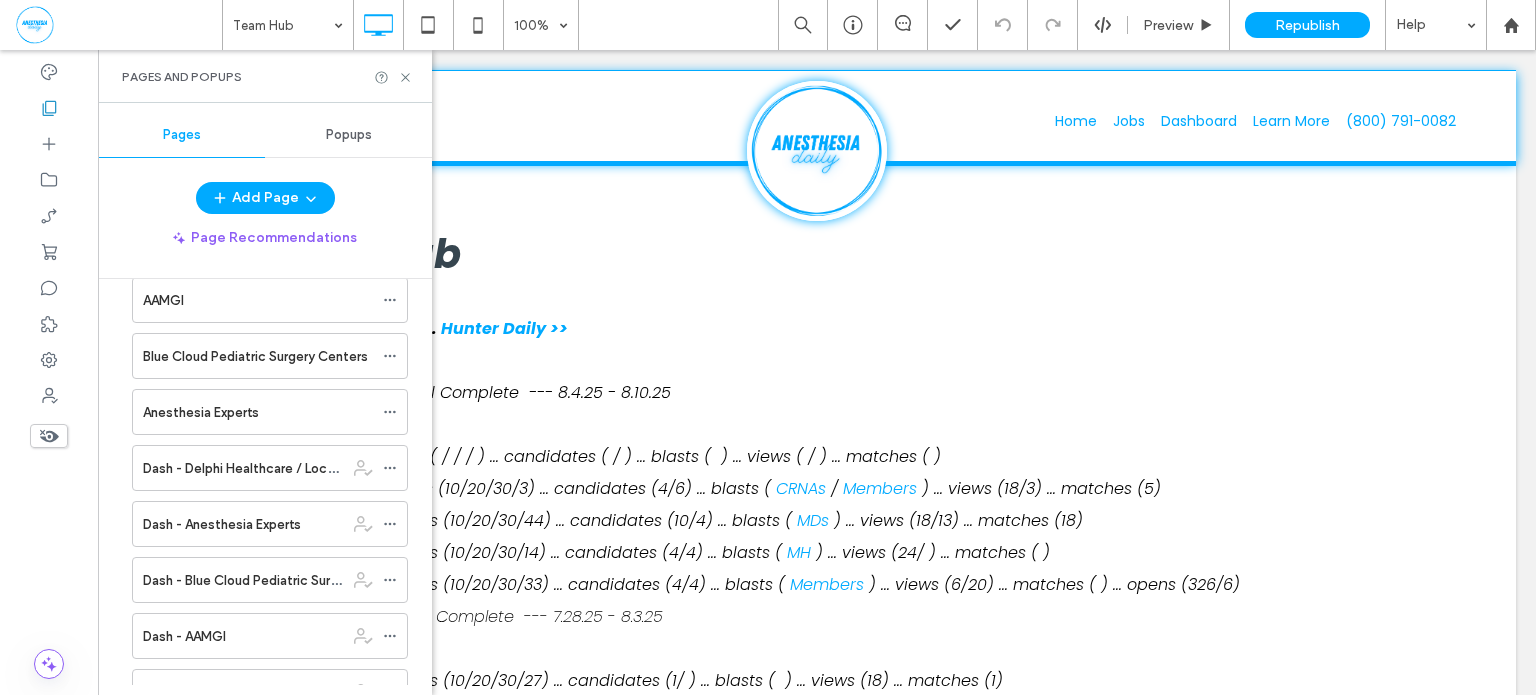 scroll, scrollTop: 3912, scrollLeft: 0, axis: vertical 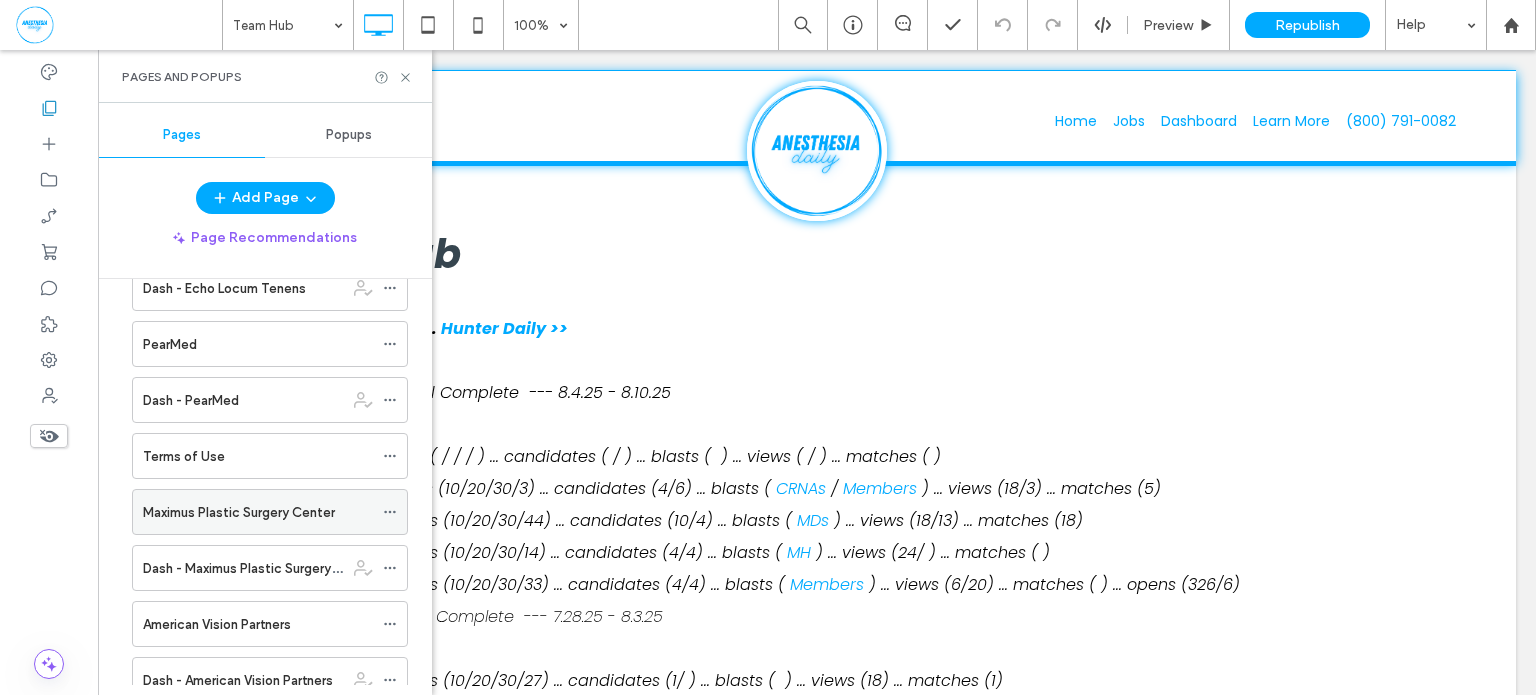 click on "Maximus Plastic Surgery Center" at bounding box center (239, 512) 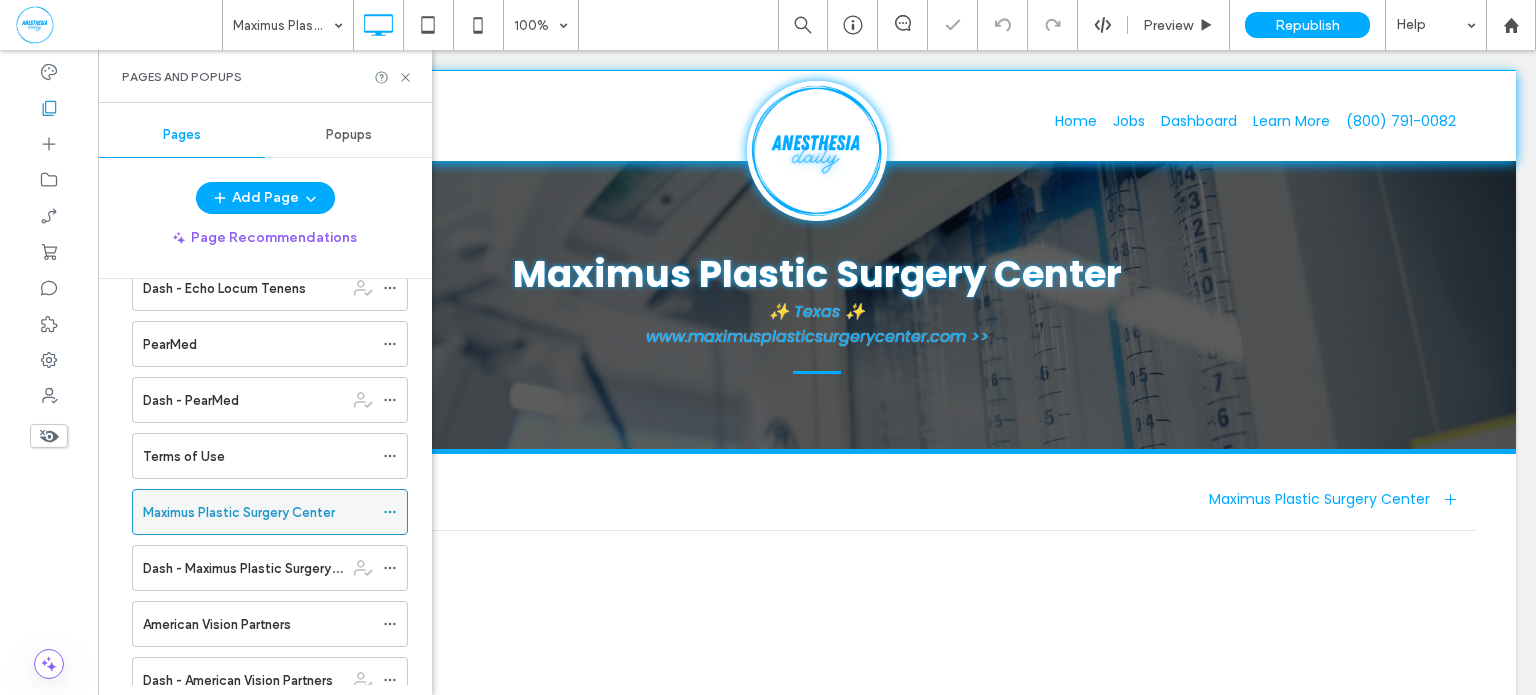 scroll, scrollTop: 0, scrollLeft: 0, axis: both 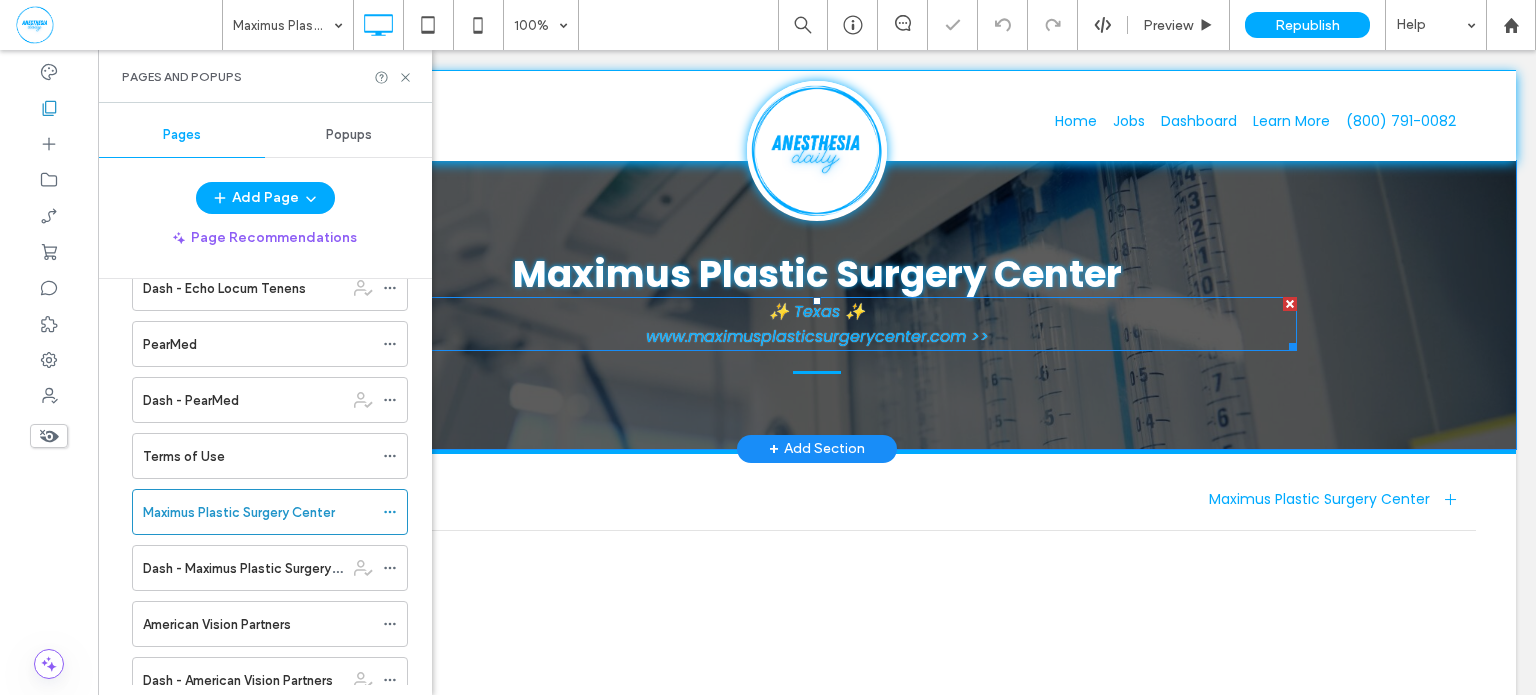 click on "✨ Texas ✨" at bounding box center [817, 311] 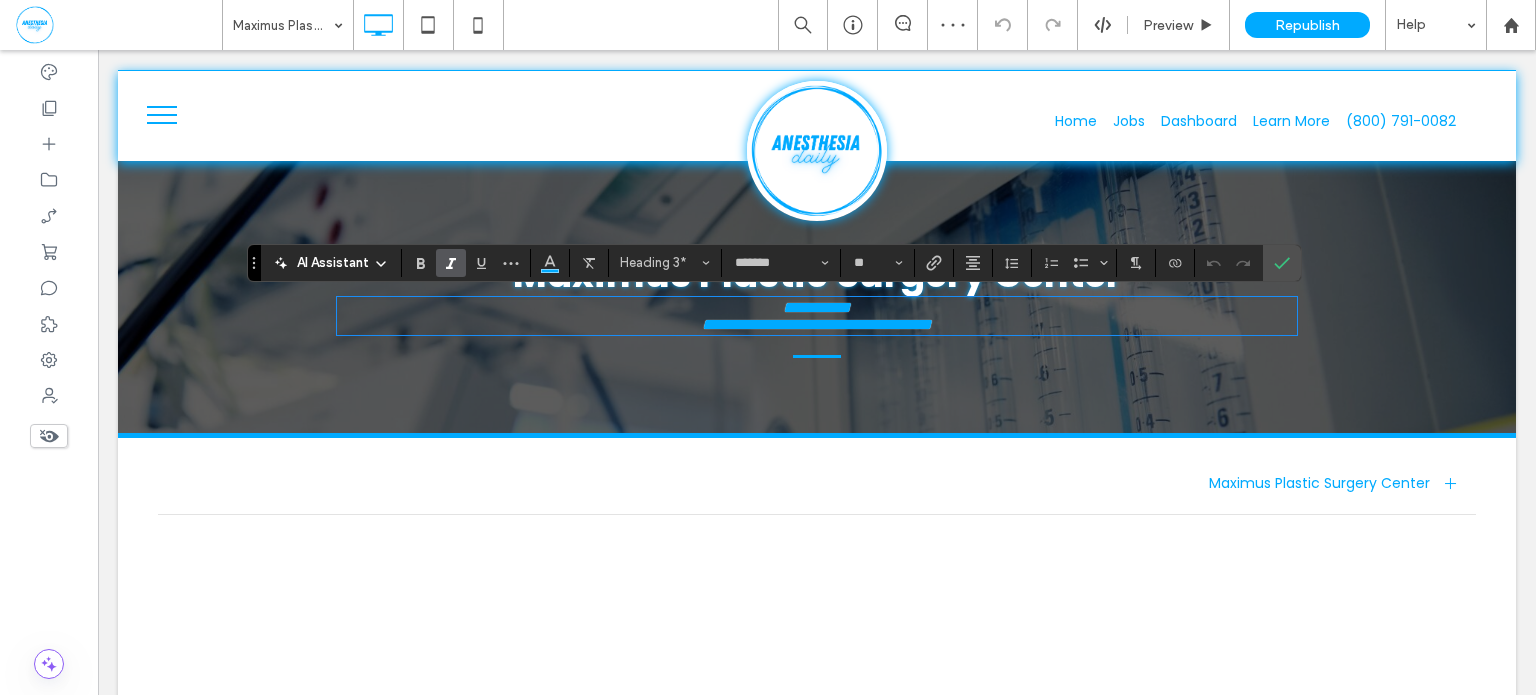 click on "**********" at bounding box center [817, 307] 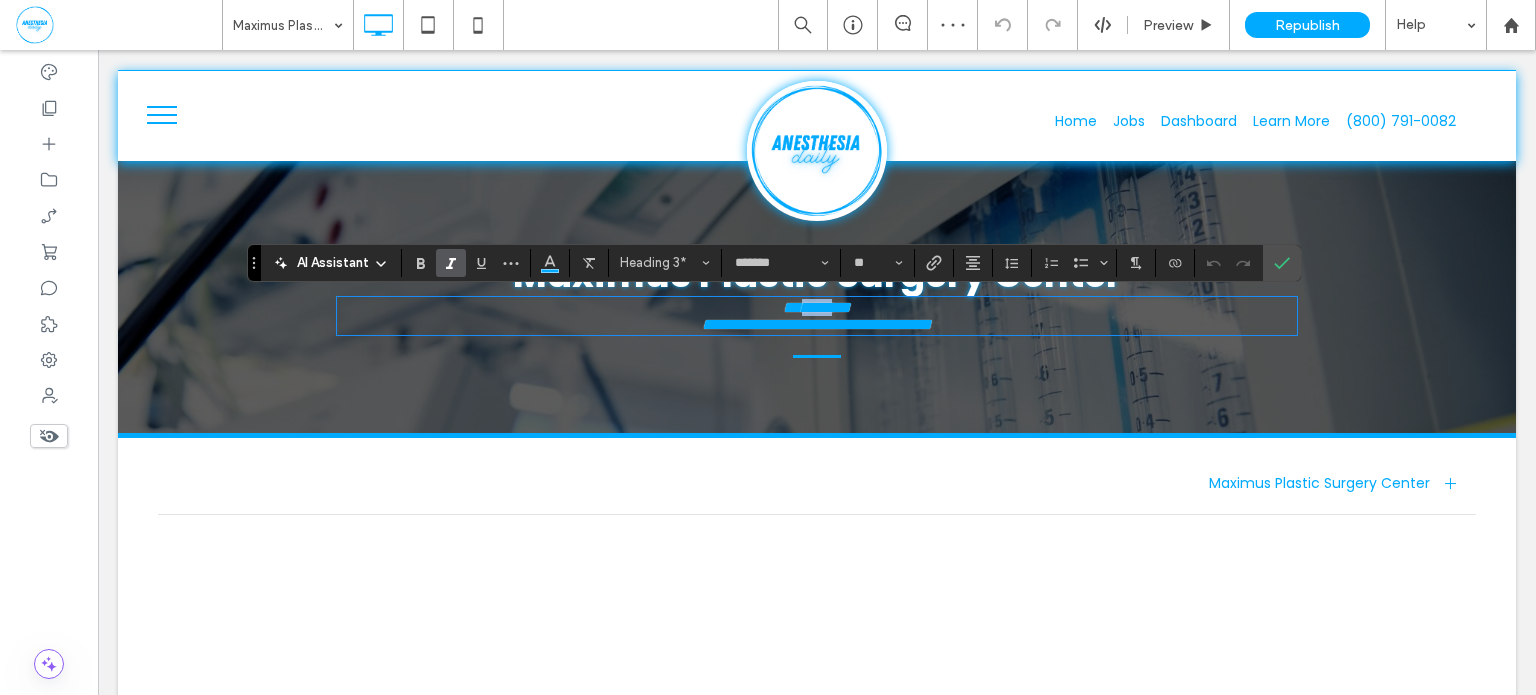 click on "**********" at bounding box center [817, 307] 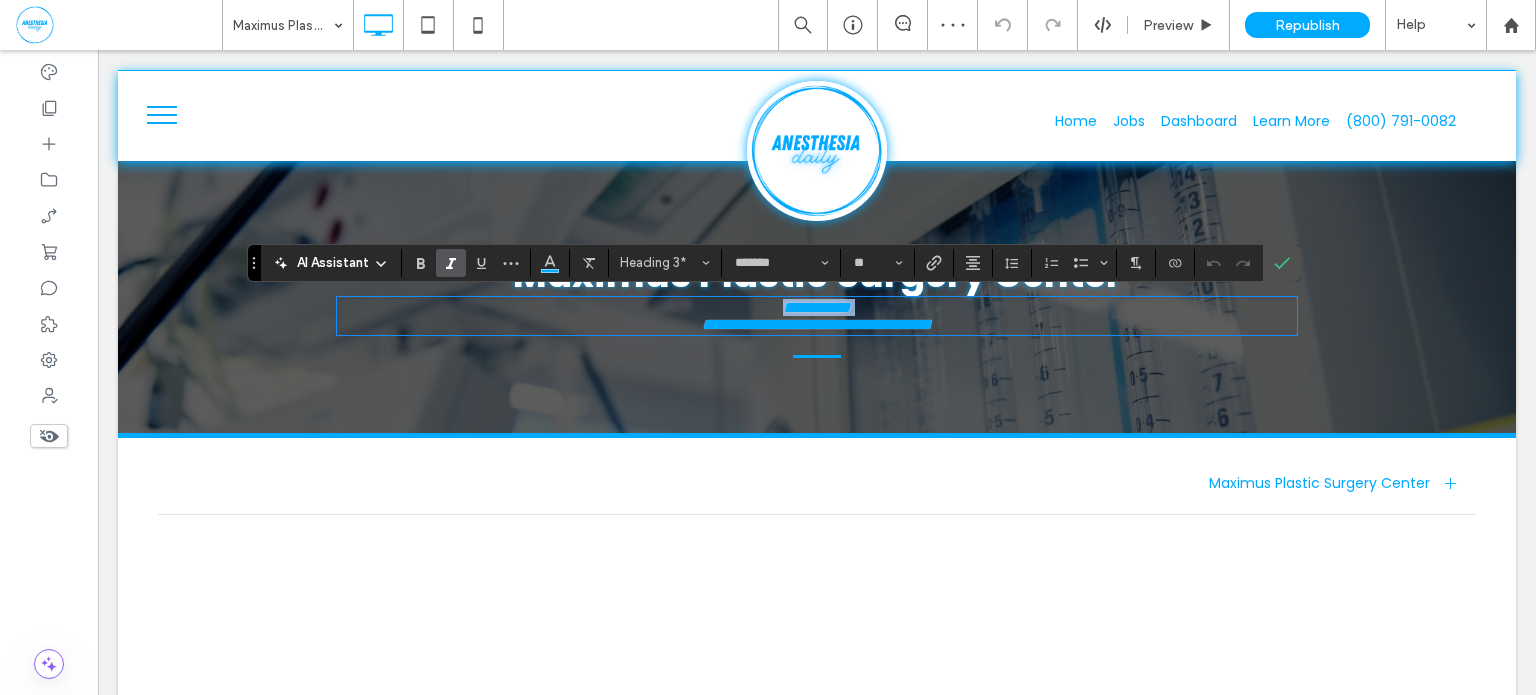 click on "**********" at bounding box center (817, 307) 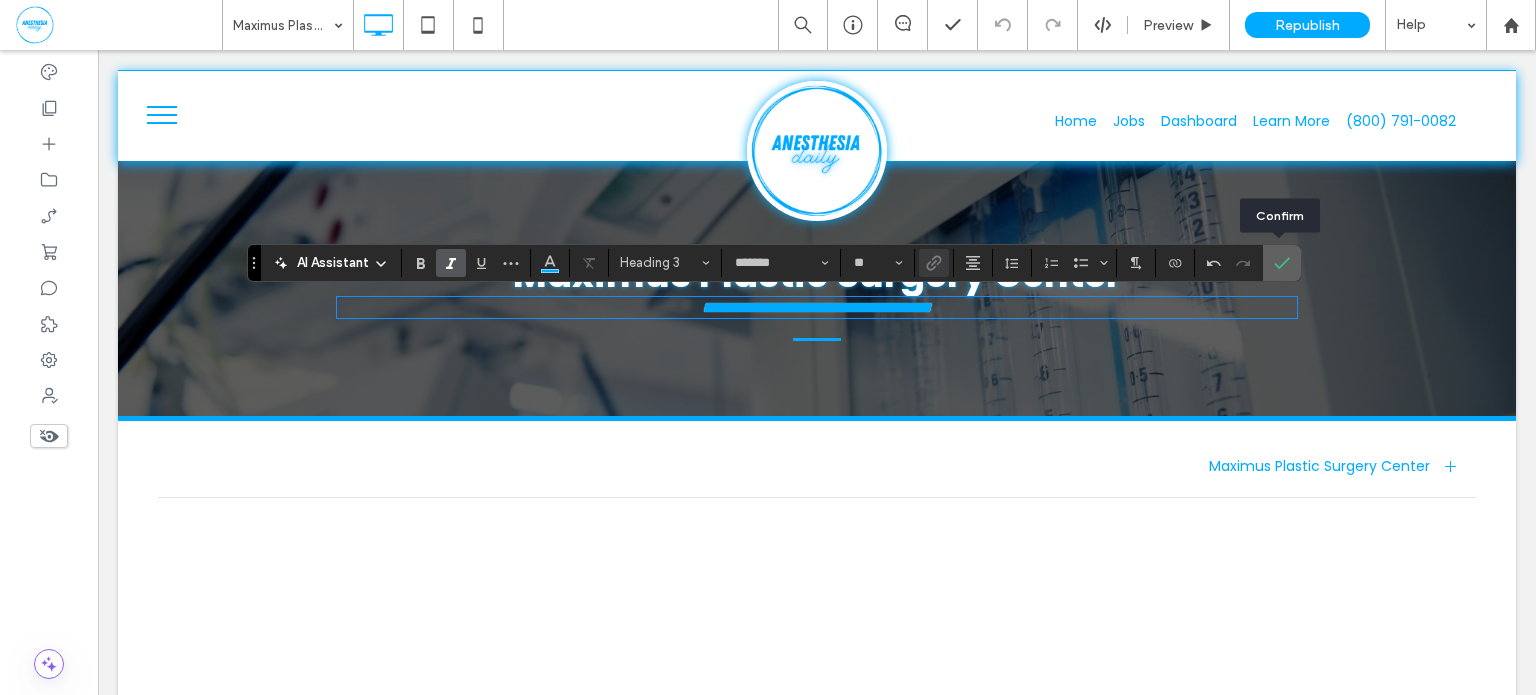 click at bounding box center [1282, 263] 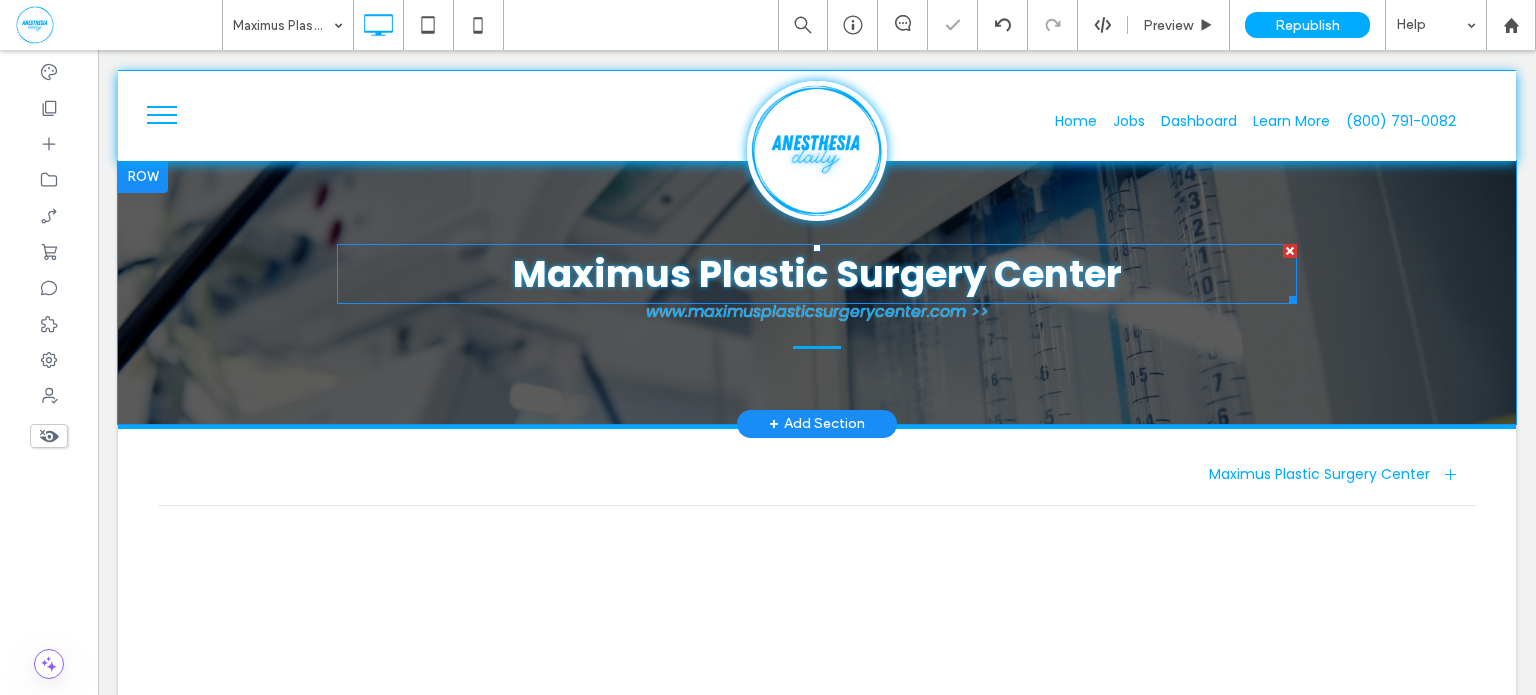 click on "Maximus Plastic Surgery Center" at bounding box center [817, 274] 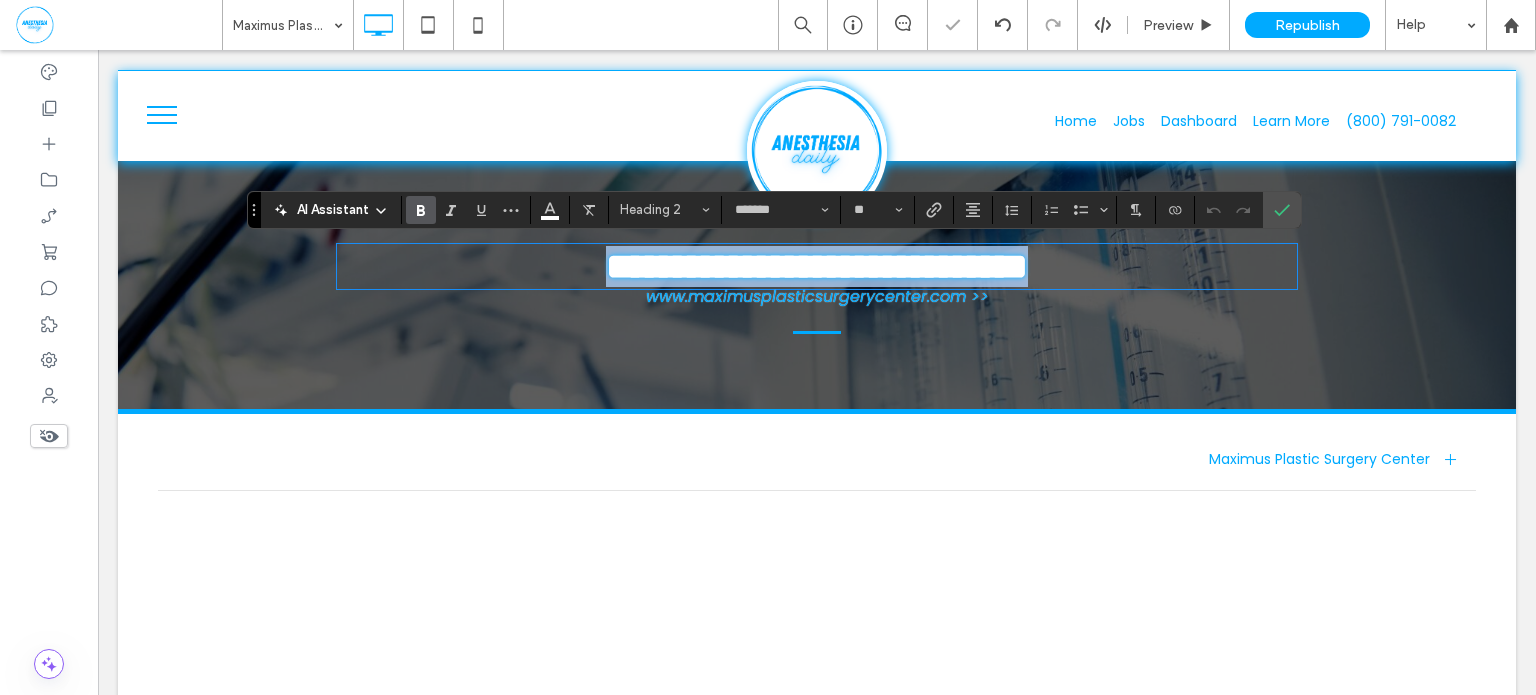 click on "**********" at bounding box center (817, 266) 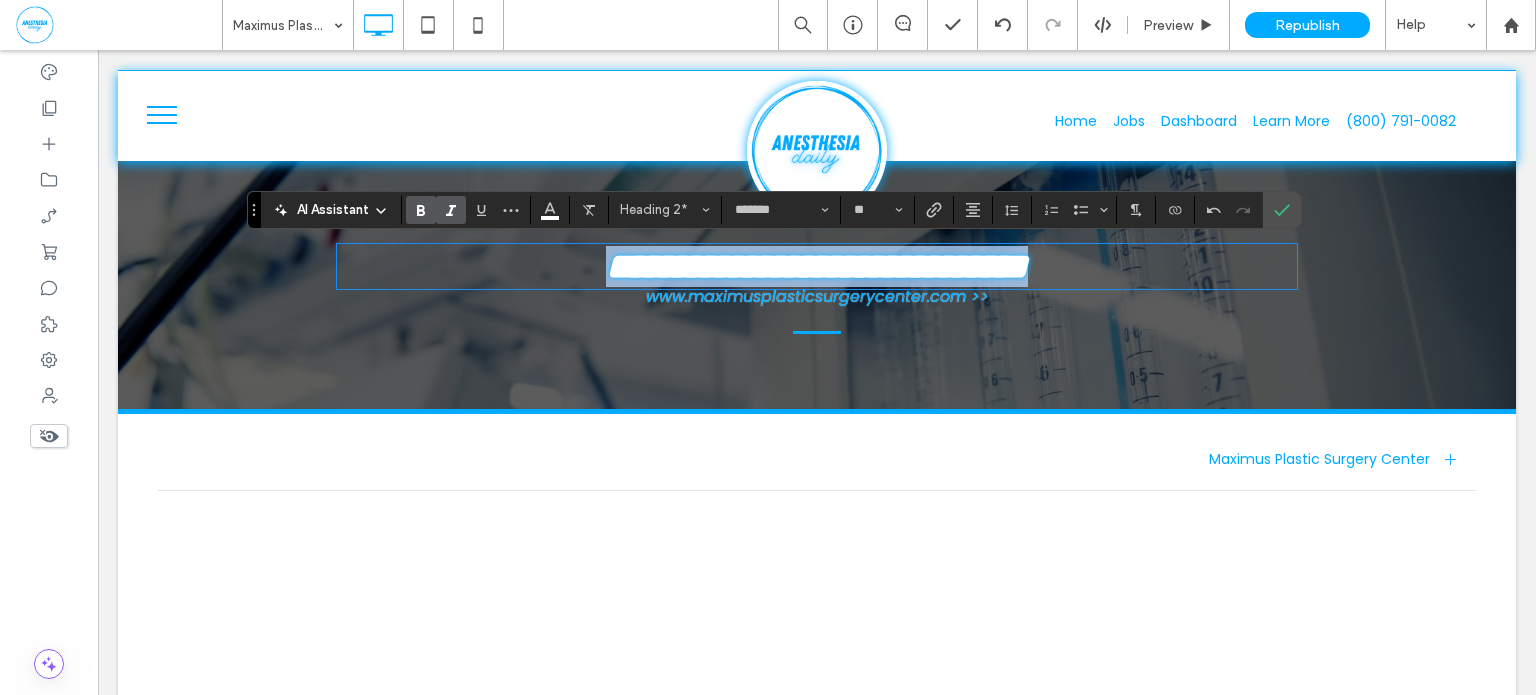 click on "**********" at bounding box center (817, 285) 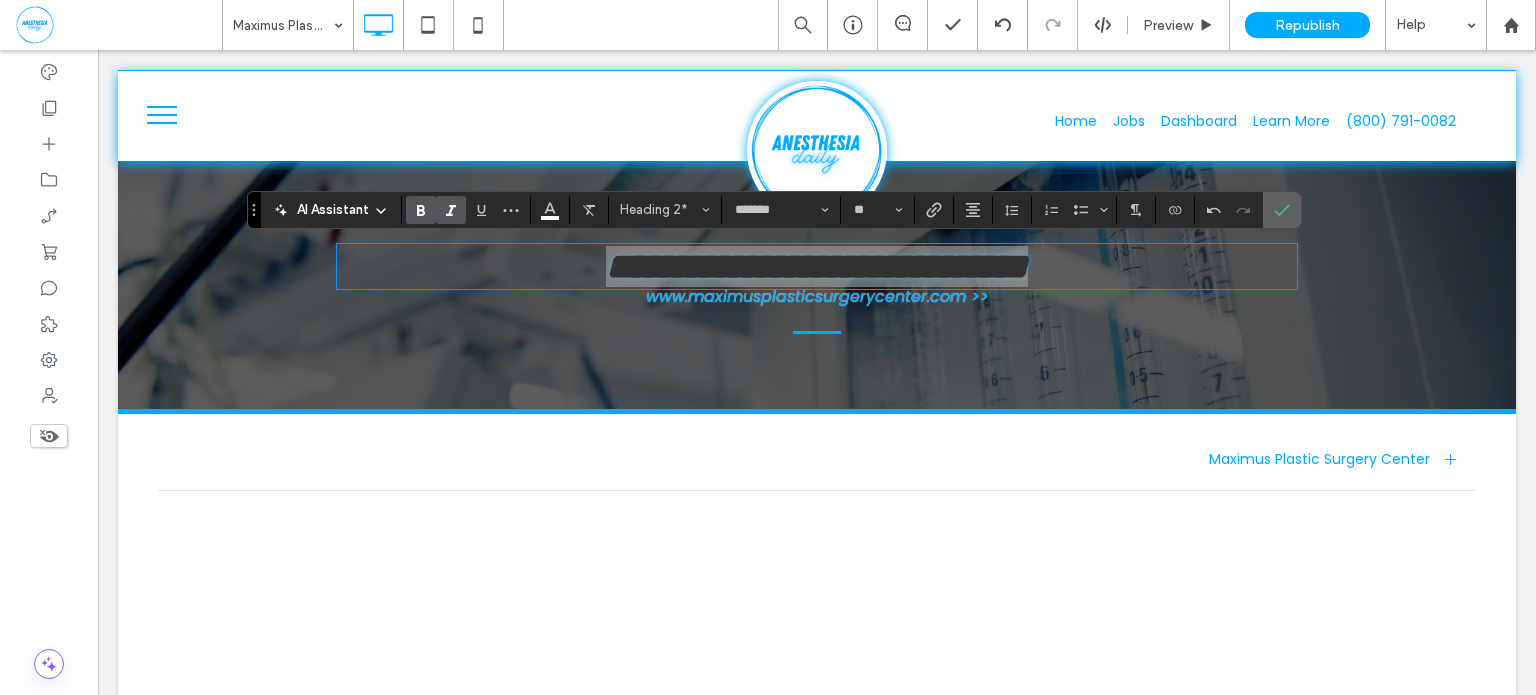 click at bounding box center (1278, 210) 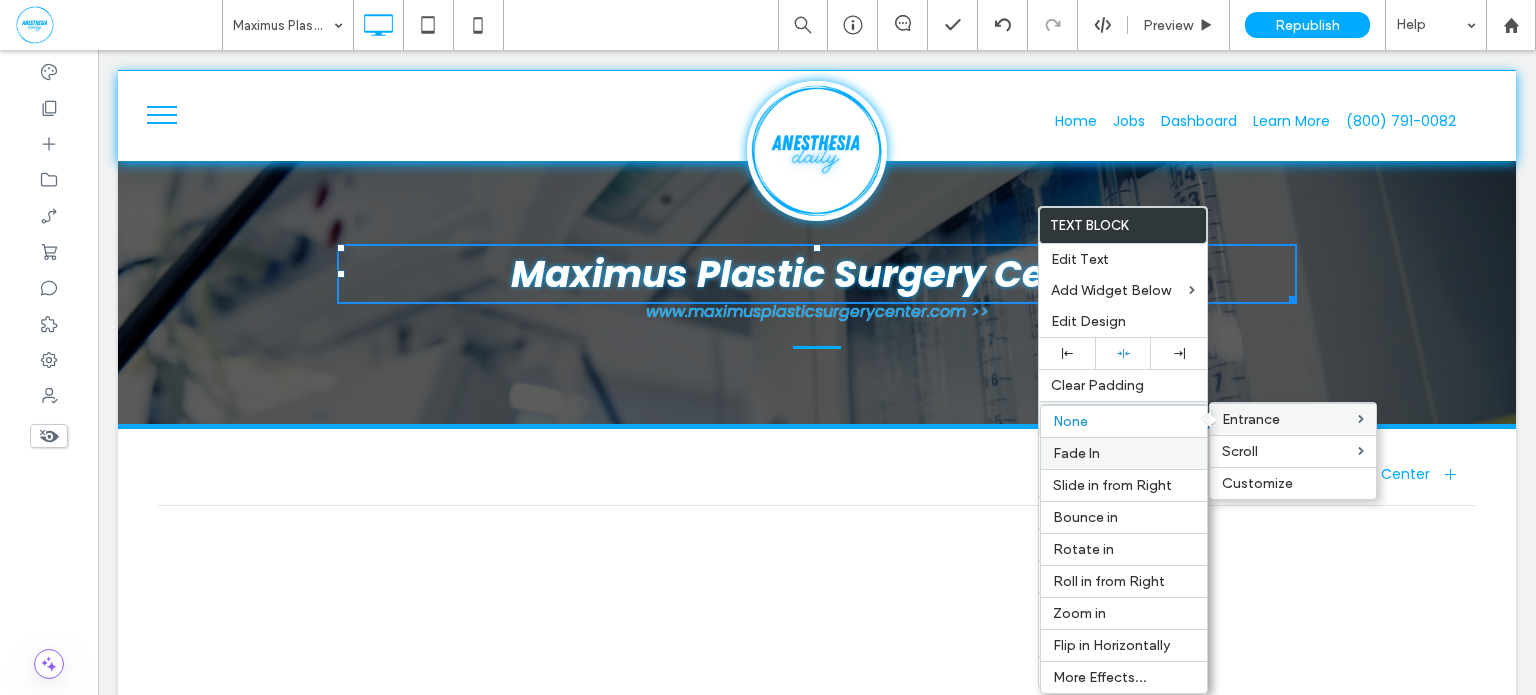 click on "Fade In" at bounding box center [1124, 453] 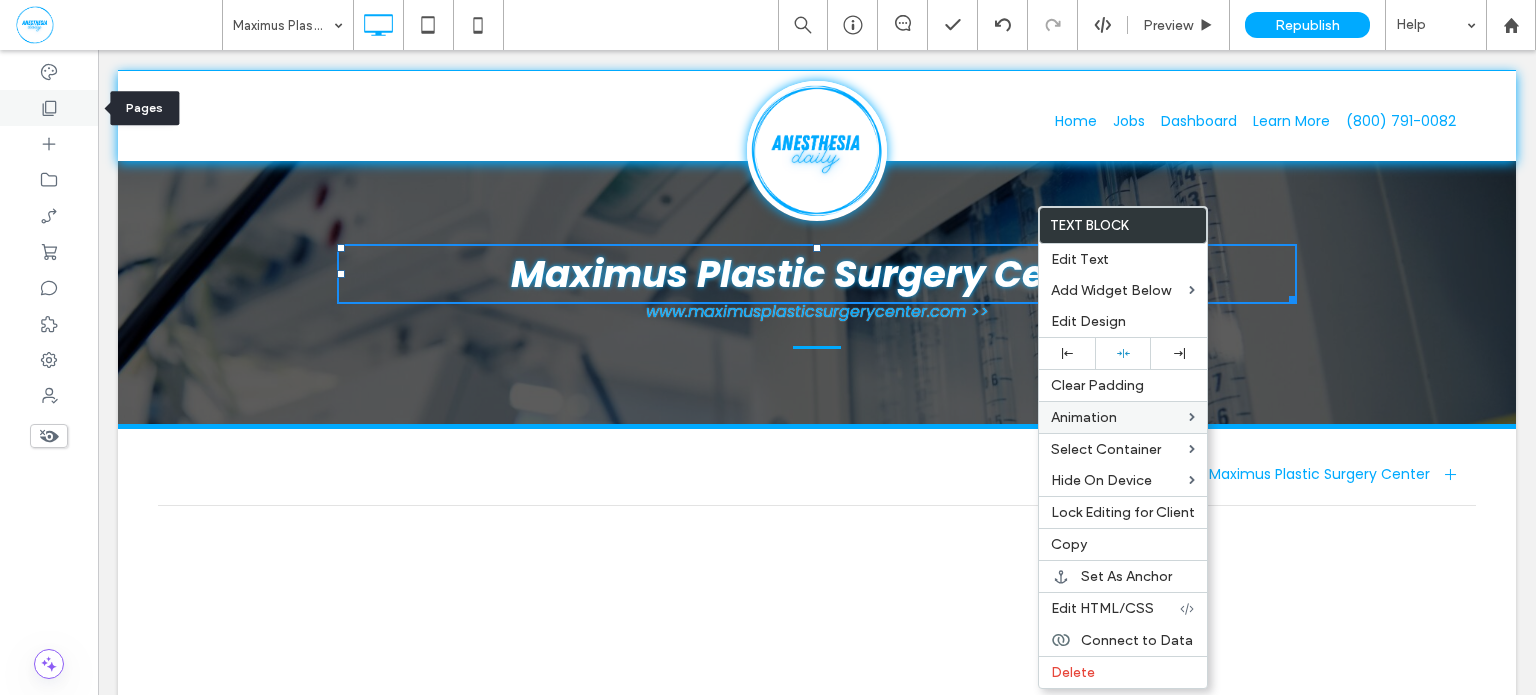 click 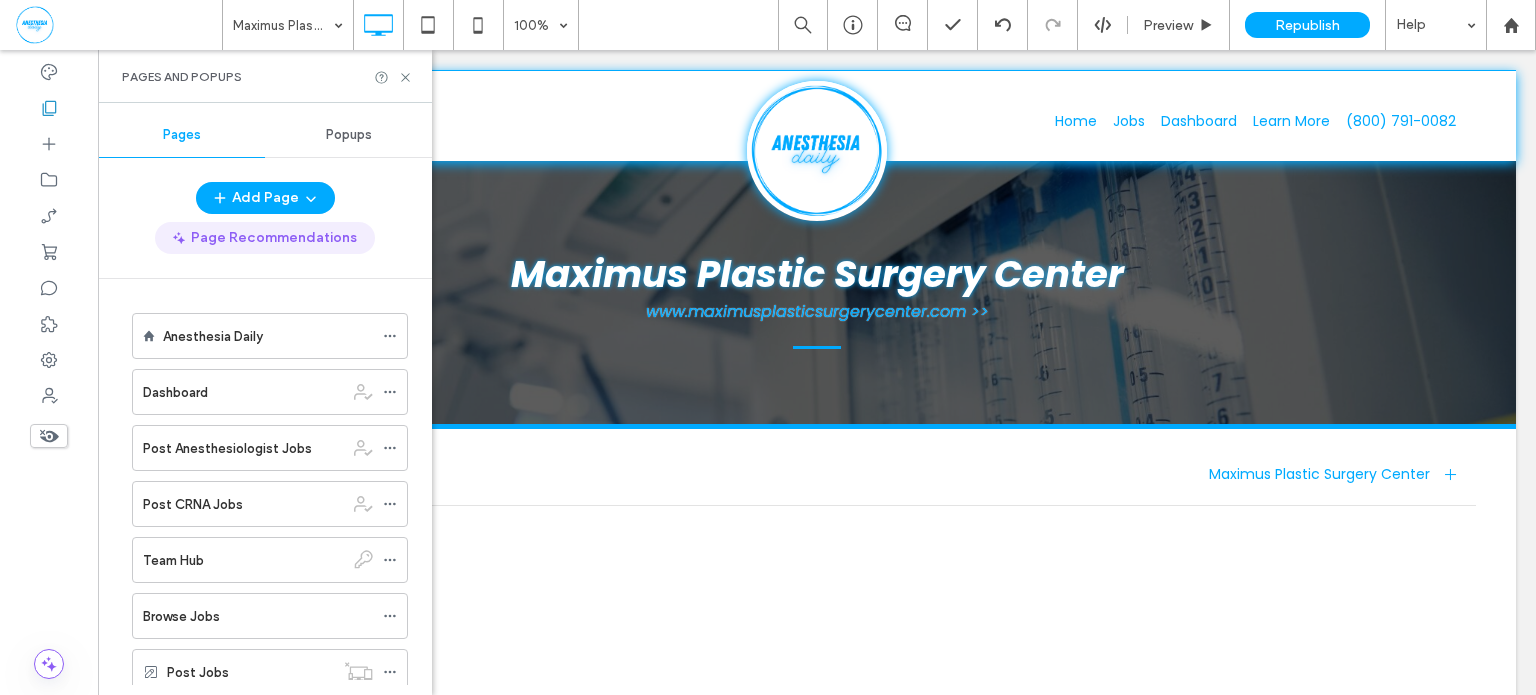 scroll, scrollTop: 4912, scrollLeft: 0, axis: vertical 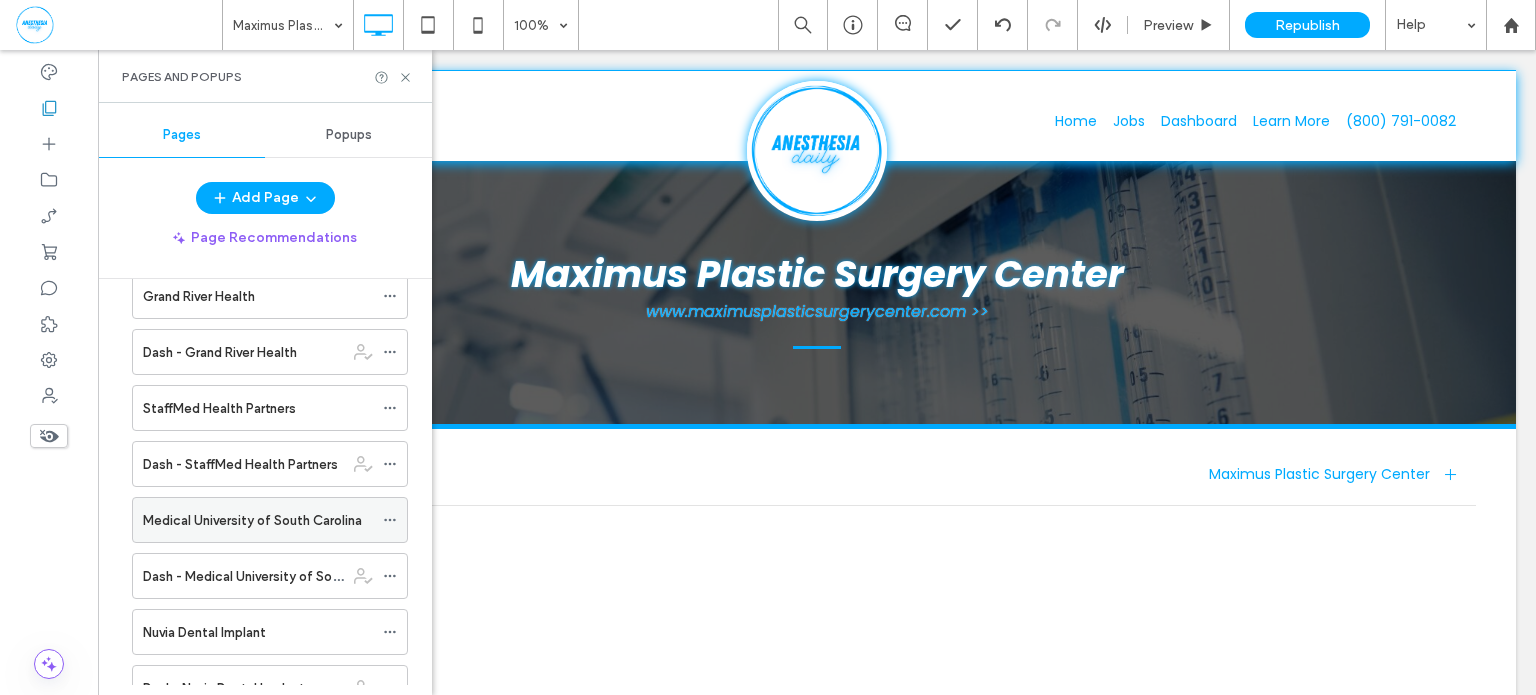 click on "Medical University of South Carolina" at bounding box center (252, 520) 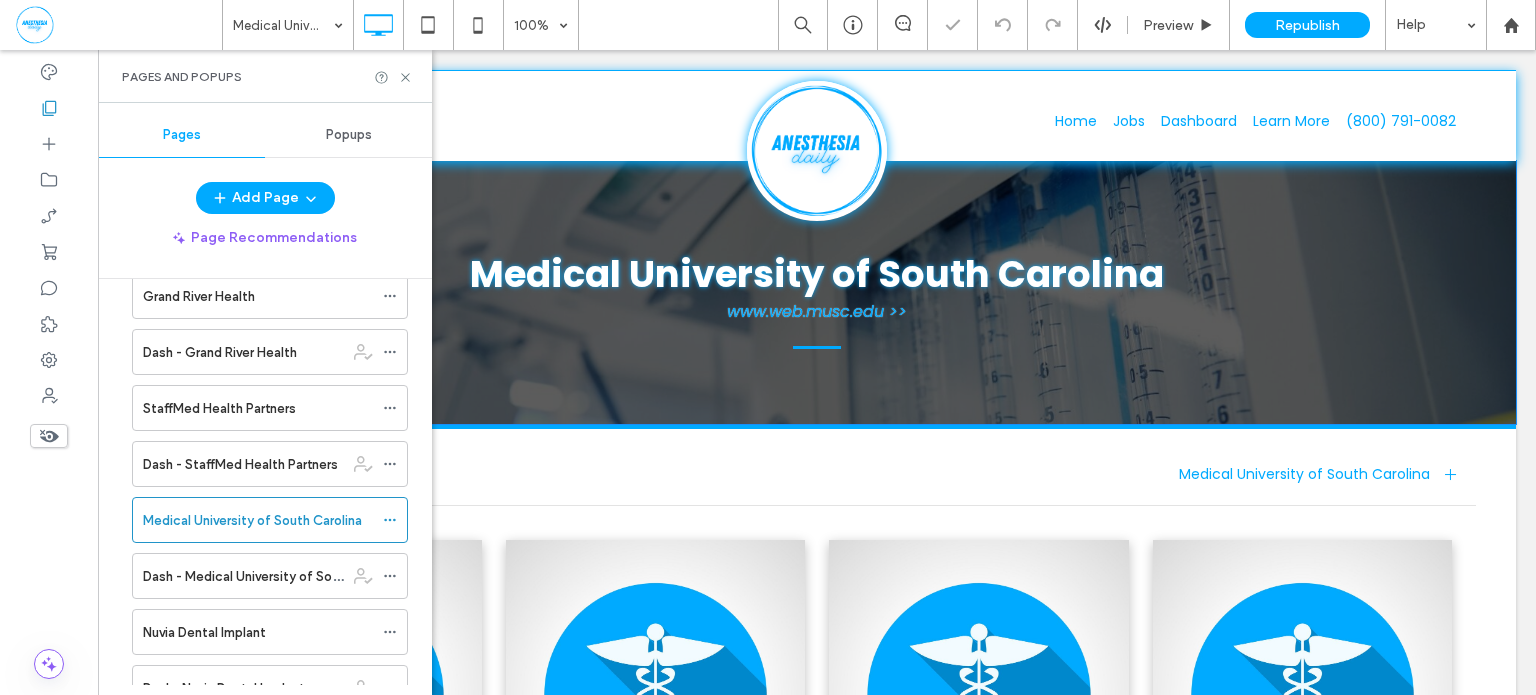 scroll, scrollTop: 0, scrollLeft: 0, axis: both 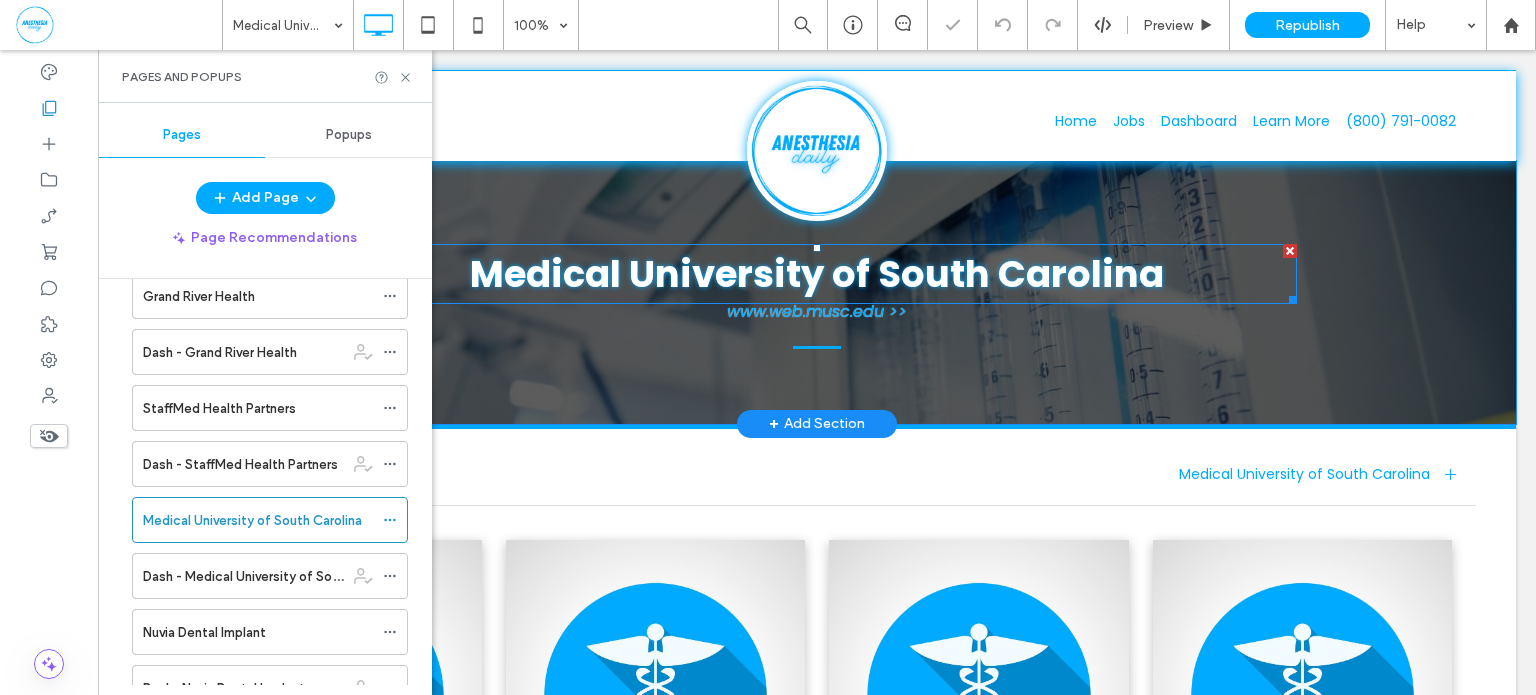 click on "Medical University of South Carolina" at bounding box center (817, 274) 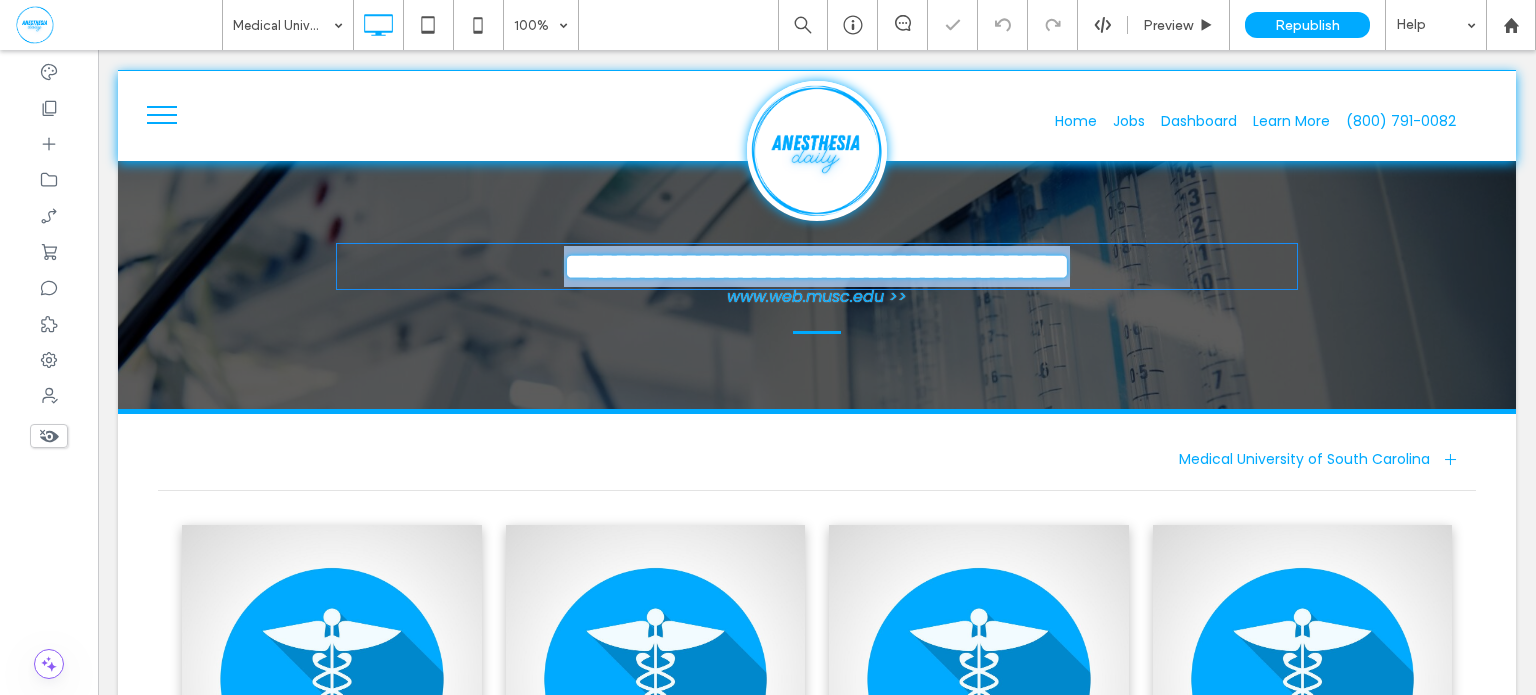 click on "**********" at bounding box center [817, 266] 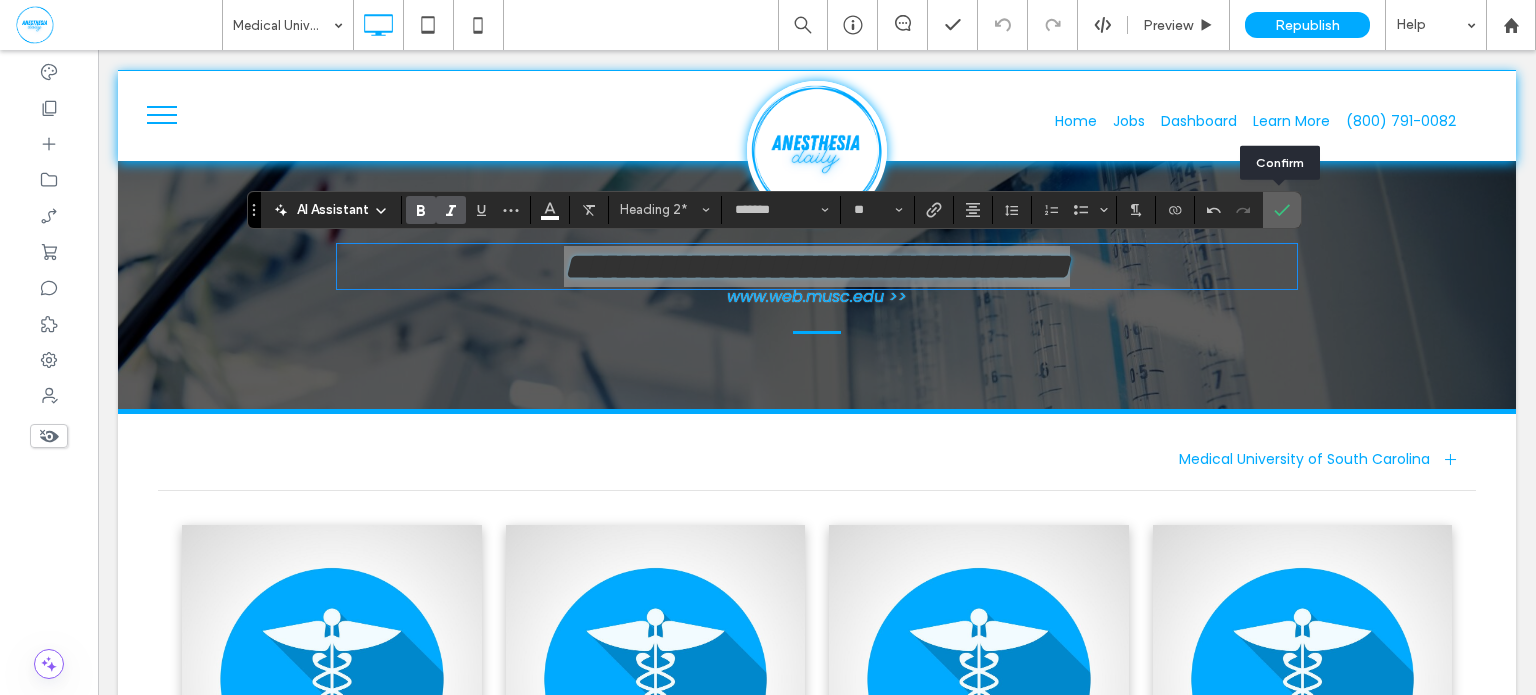 click 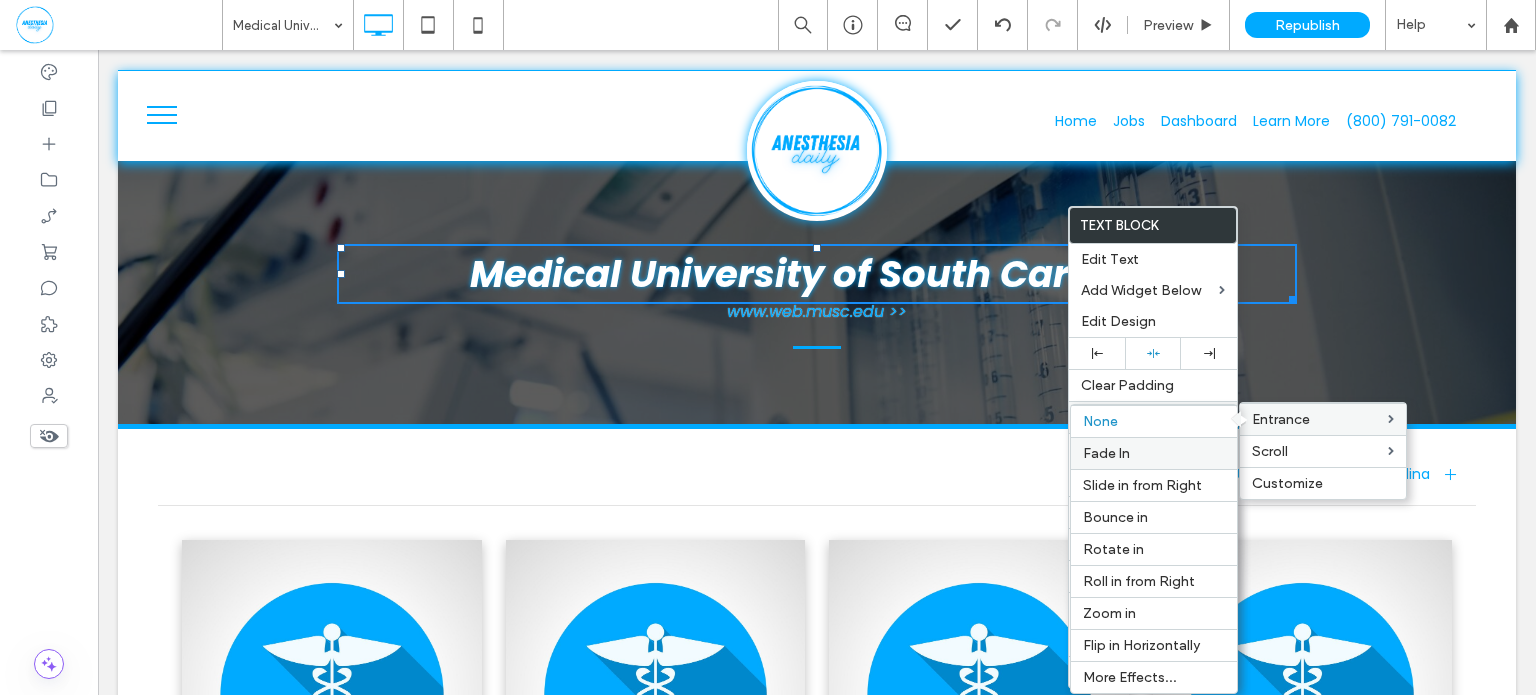 click on "Fade In" at bounding box center [1106, 453] 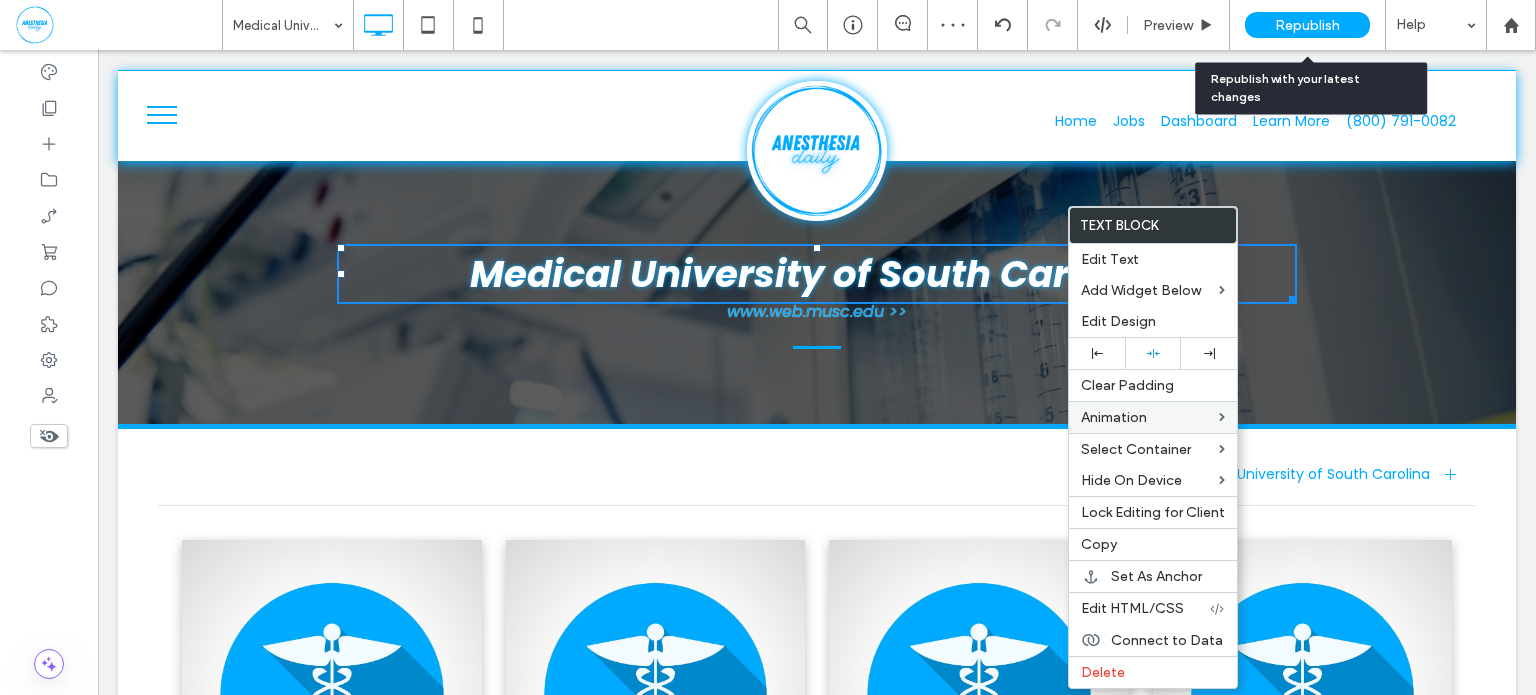 click on "Republish" at bounding box center (1307, 25) 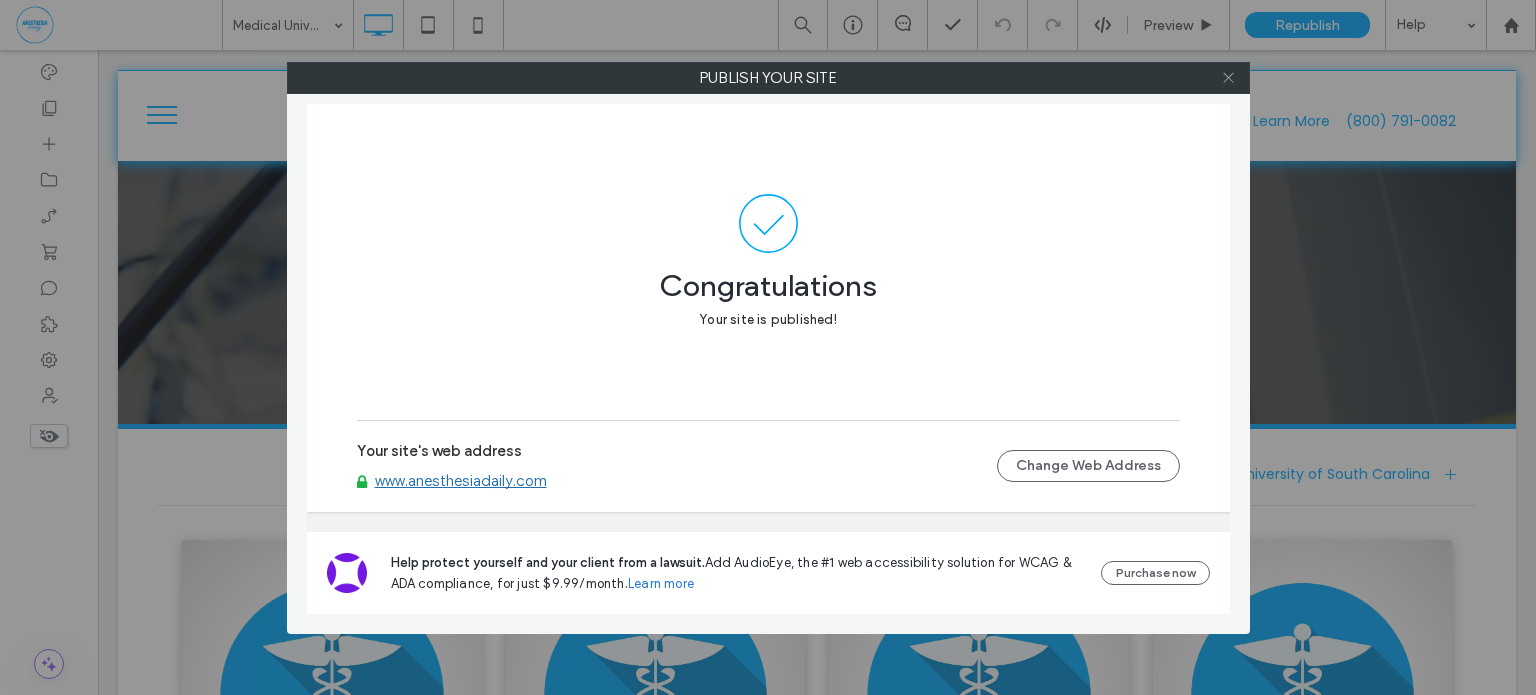 click 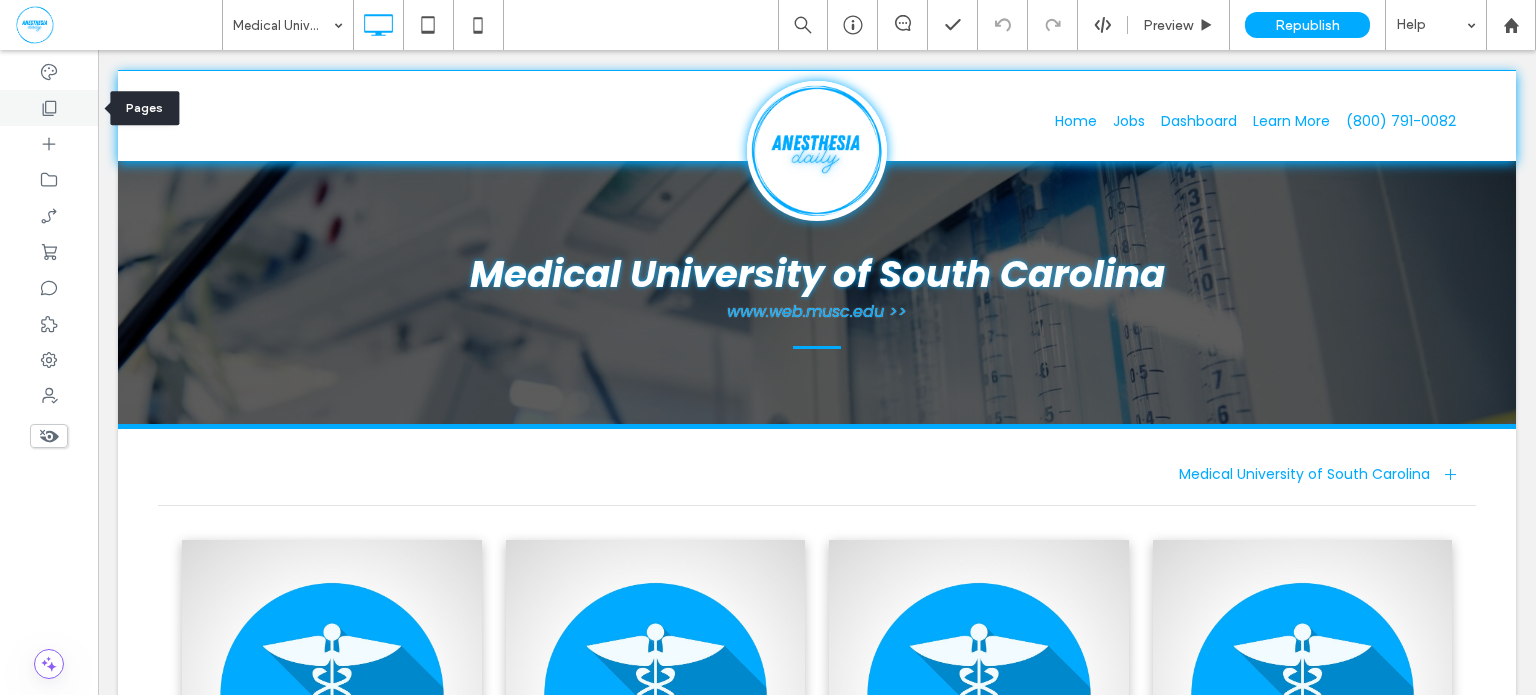 click 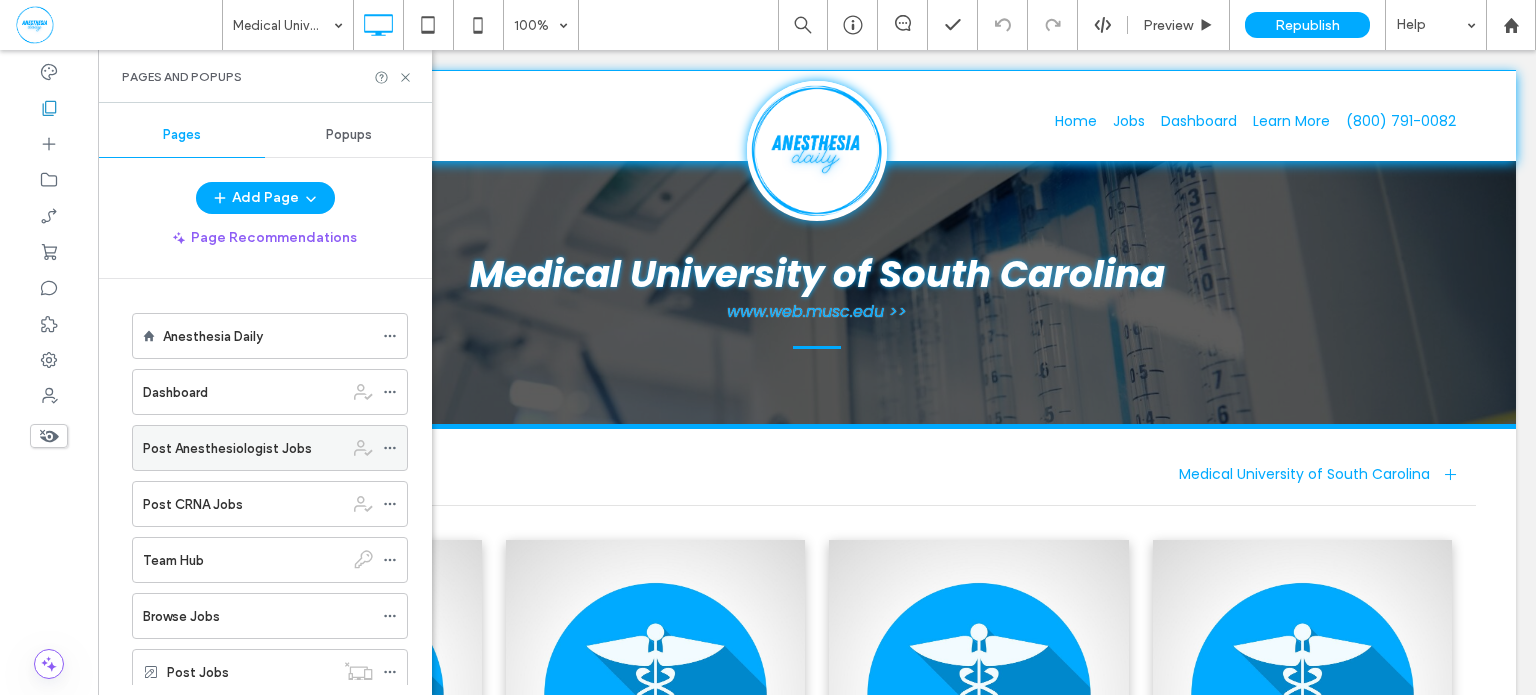scroll, scrollTop: 2021, scrollLeft: 0, axis: vertical 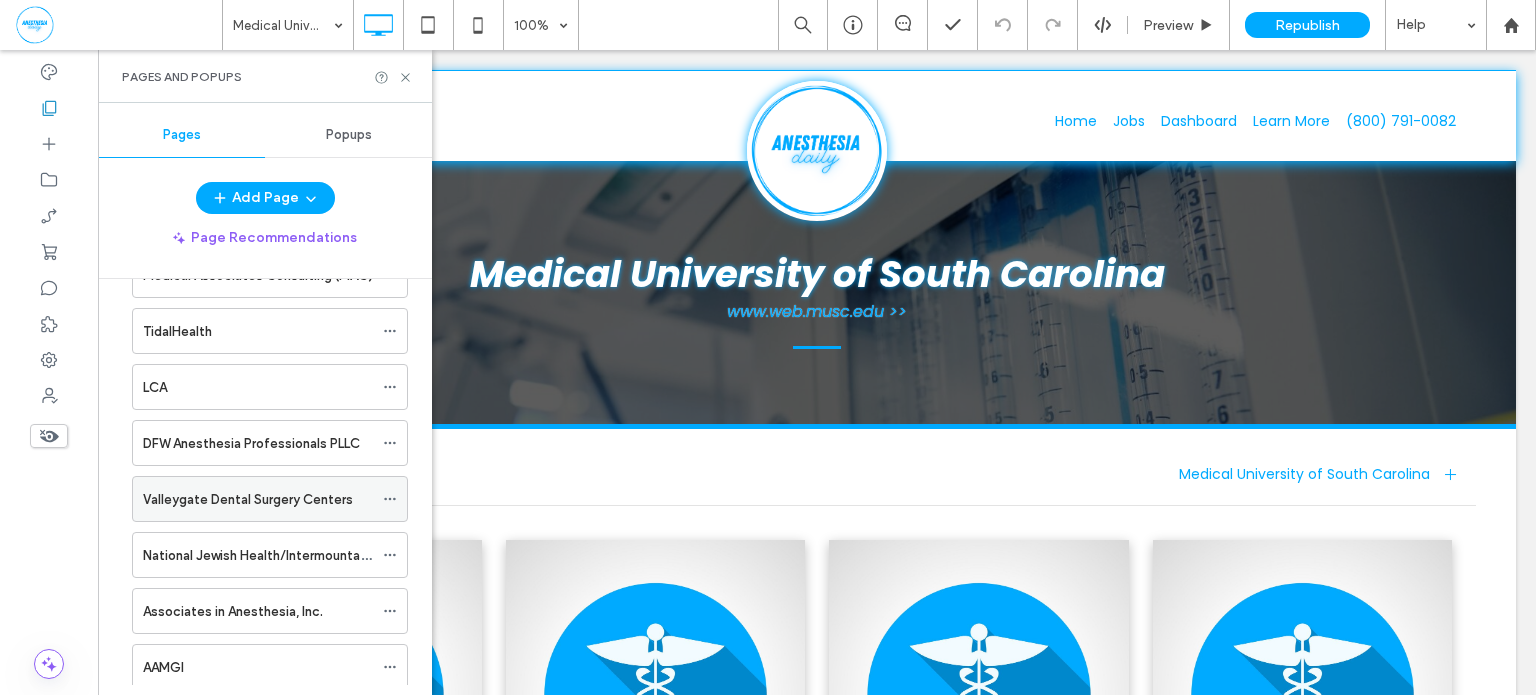 click on "Valleygate Dental Surgery Centers" at bounding box center [248, 499] 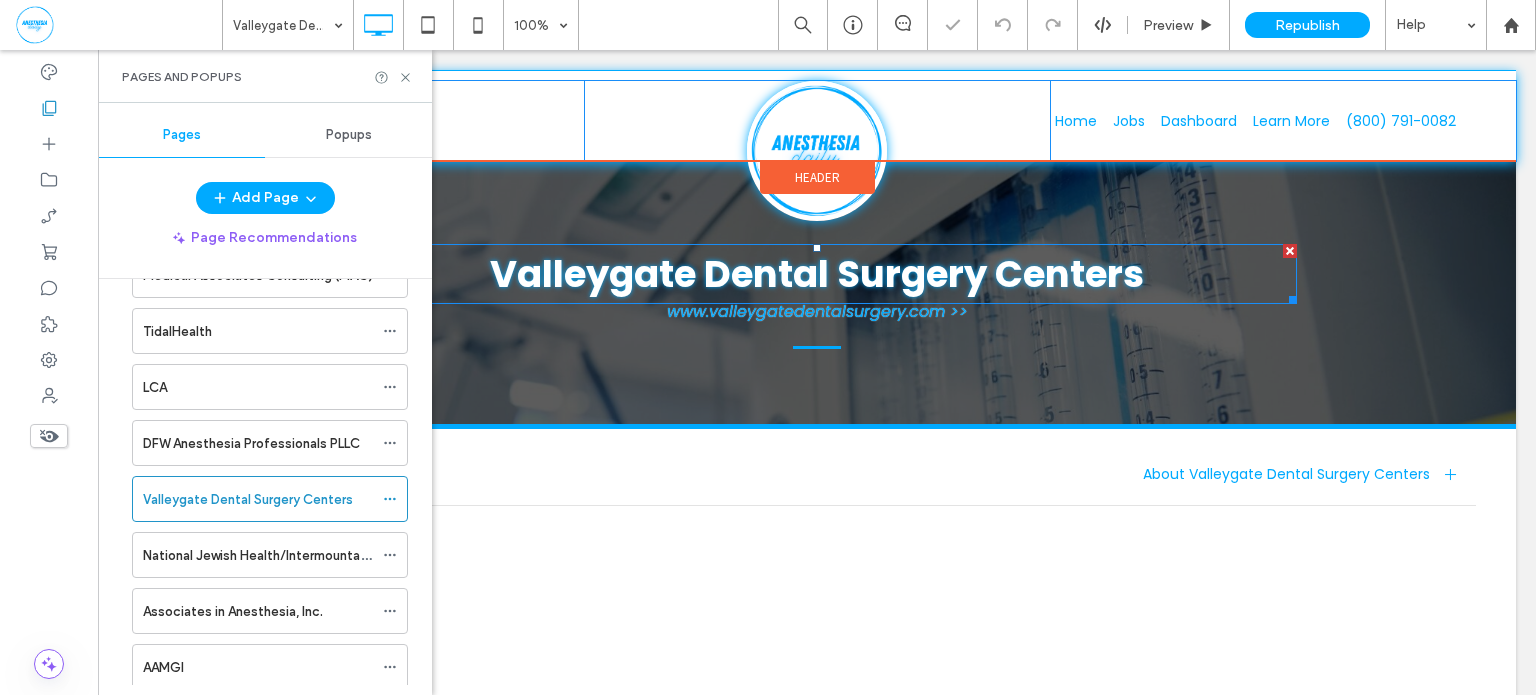 scroll, scrollTop: 0, scrollLeft: 0, axis: both 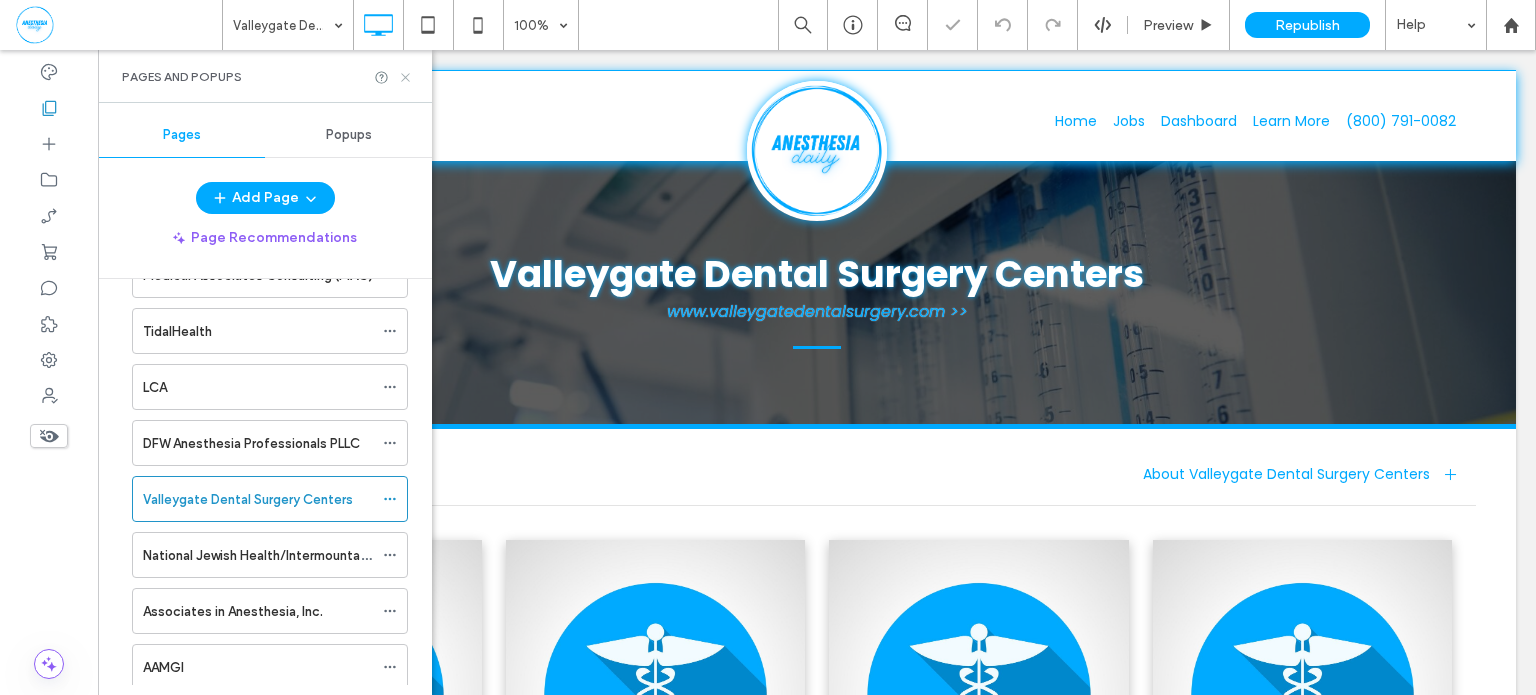 click 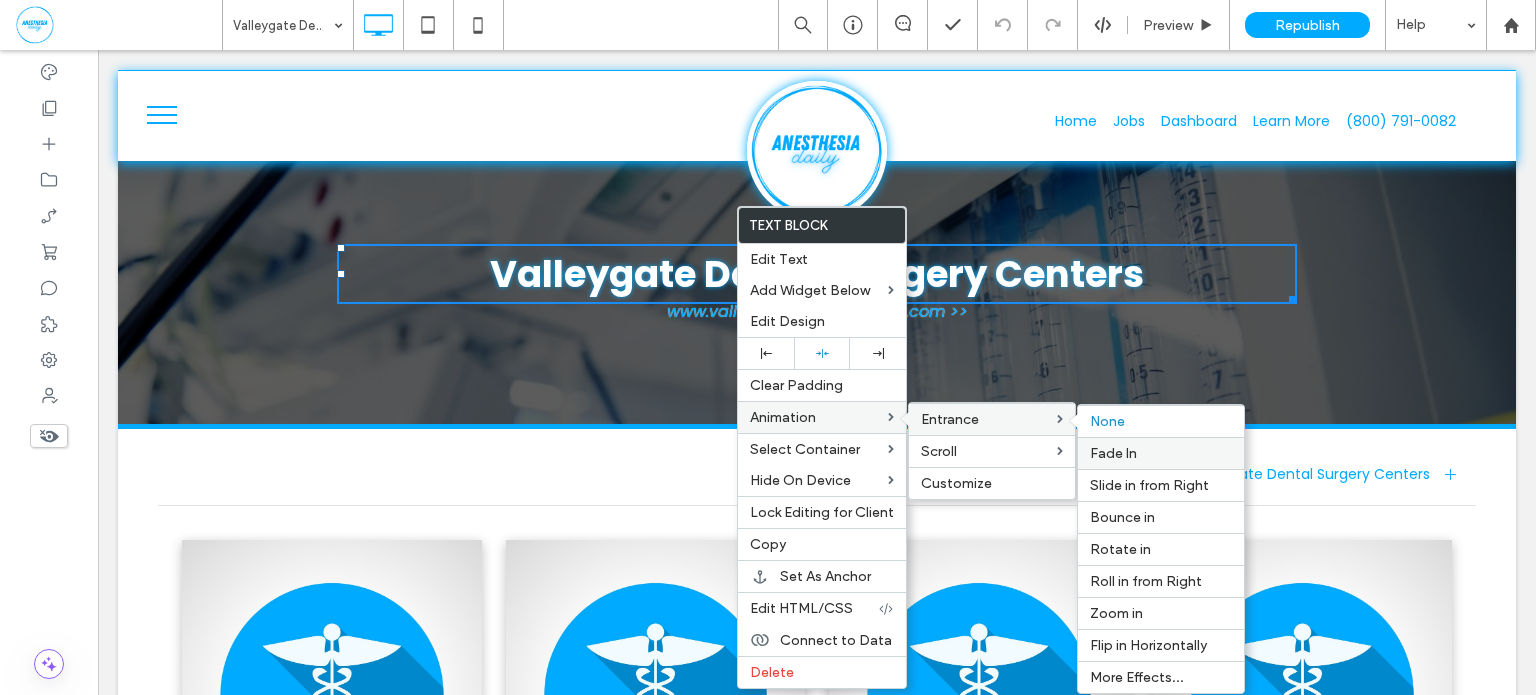 click on "Fade In" at bounding box center [1161, 453] 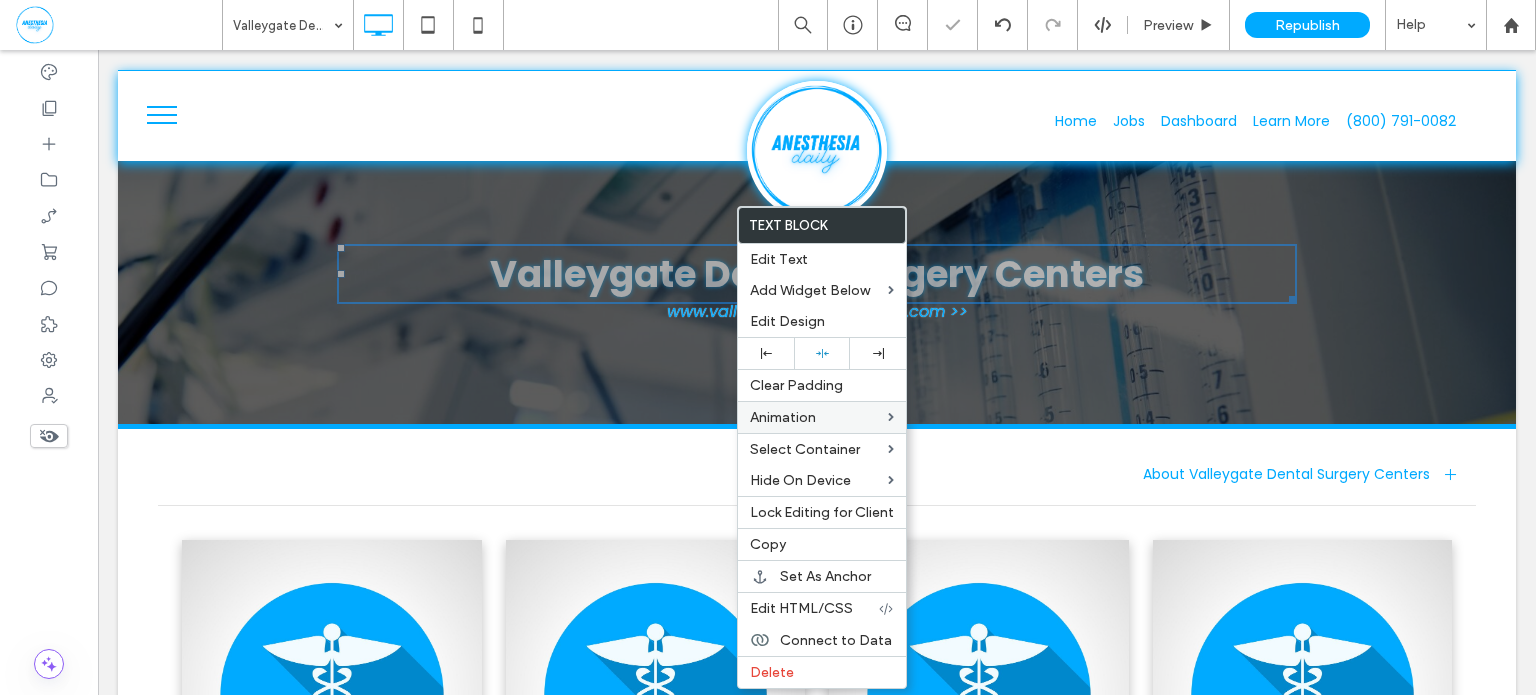 click on "Valleygate Dental Surgery Centers" at bounding box center [817, 274] 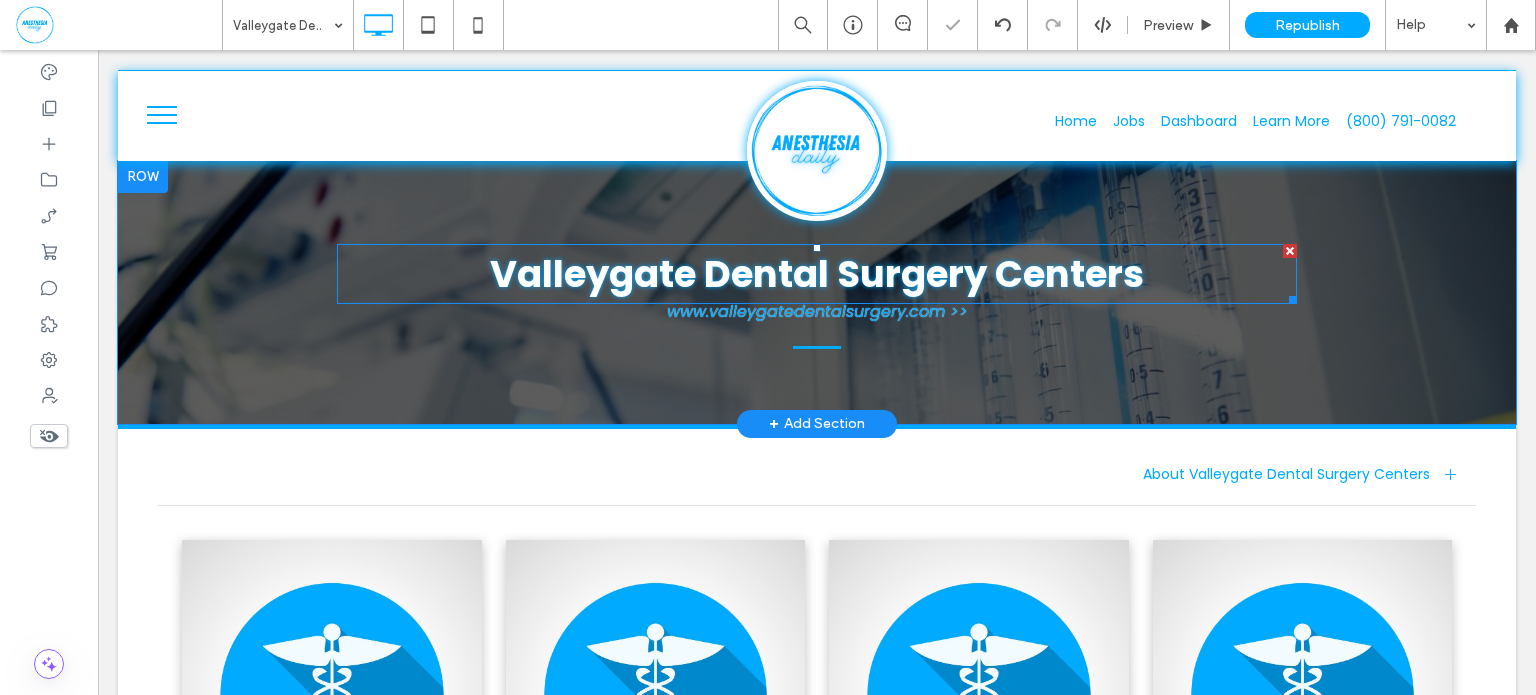 click on "Valleygate Dental Surgery Centers" at bounding box center [817, 274] 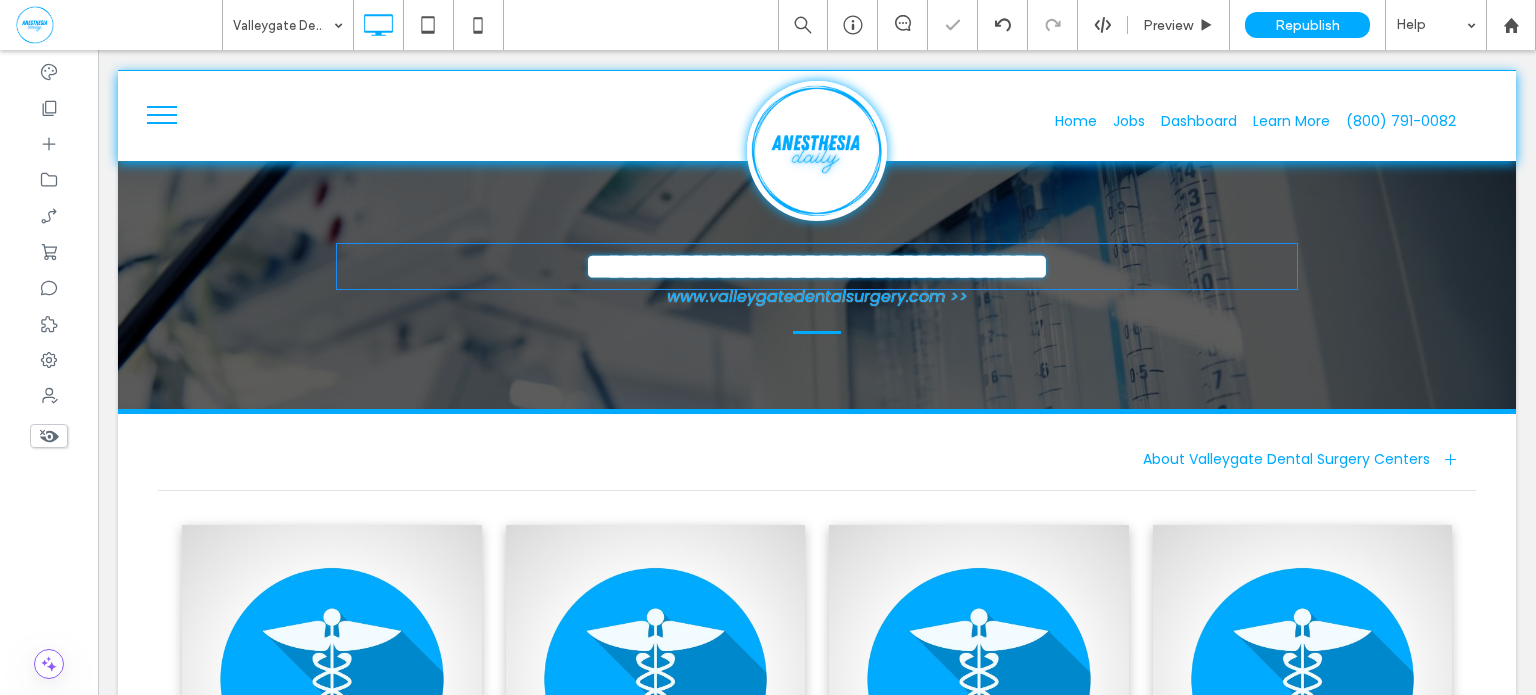 type on "*******" 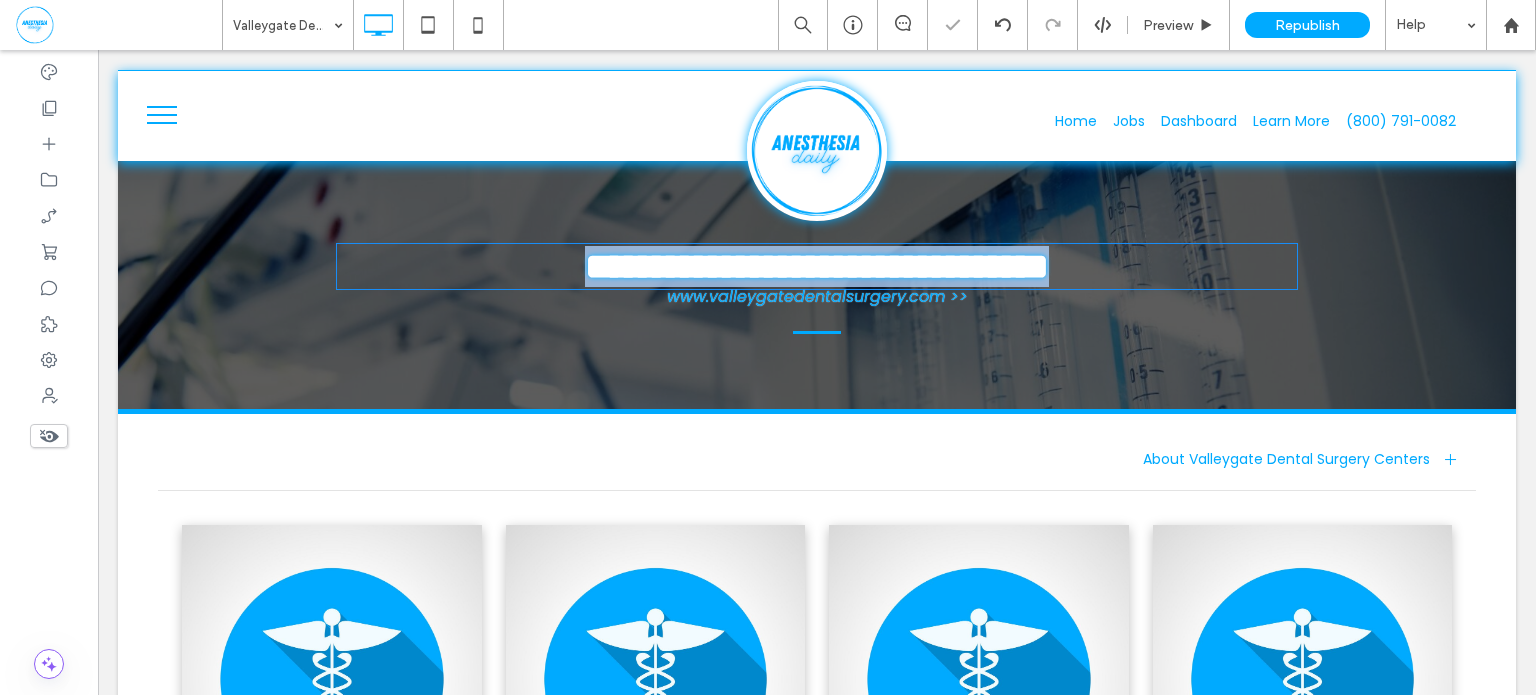 click on "**********" at bounding box center (817, 266) 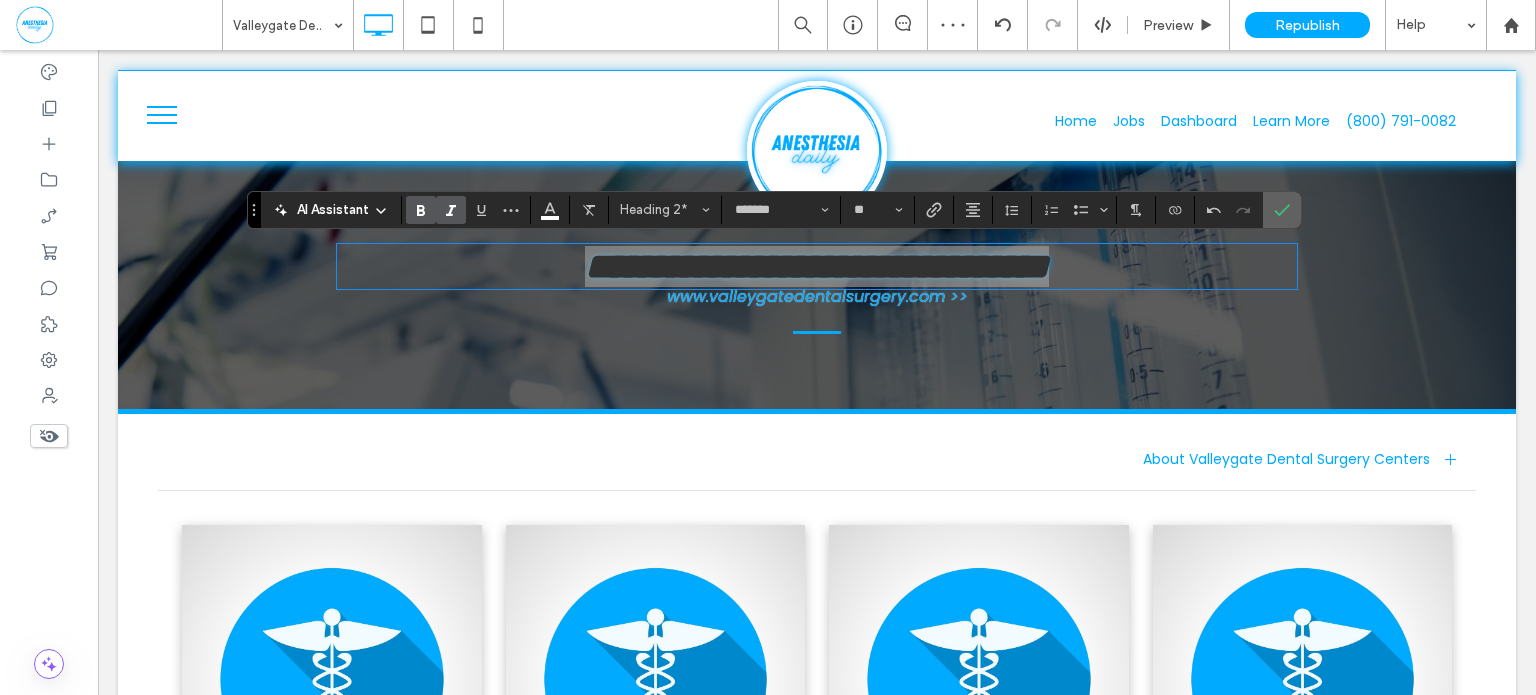 click 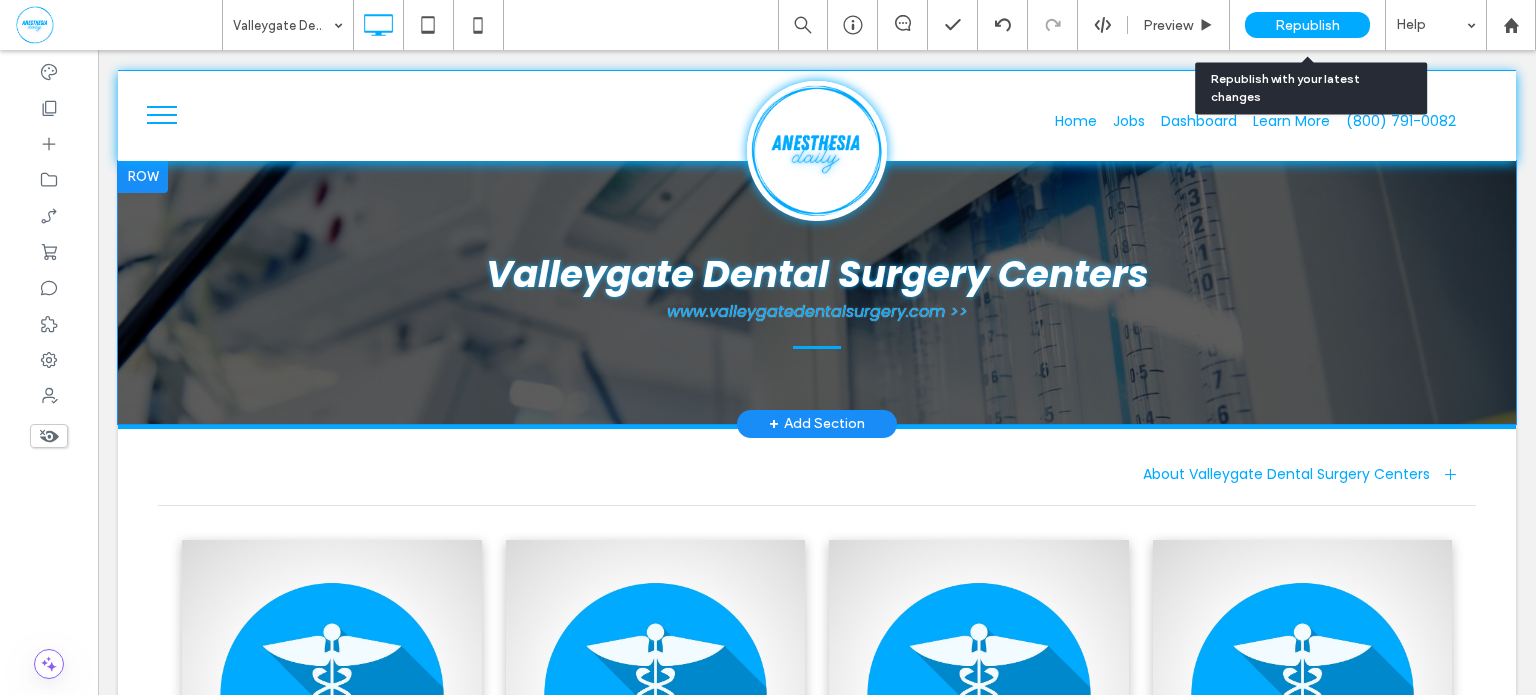 click on "Republish" at bounding box center [1307, 25] 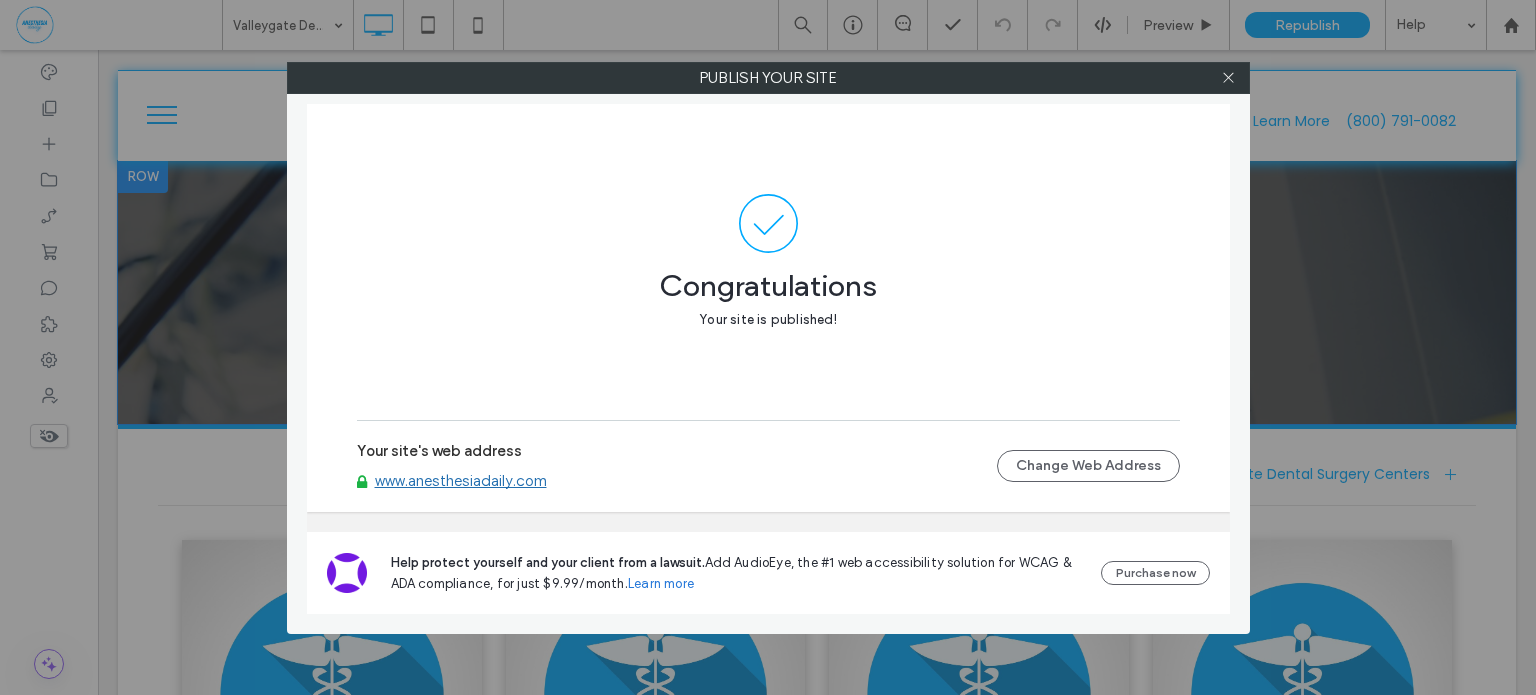 drag, startPoint x: 1226, startPoint y: 77, endPoint x: 1143, endPoint y: 84, distance: 83.294655 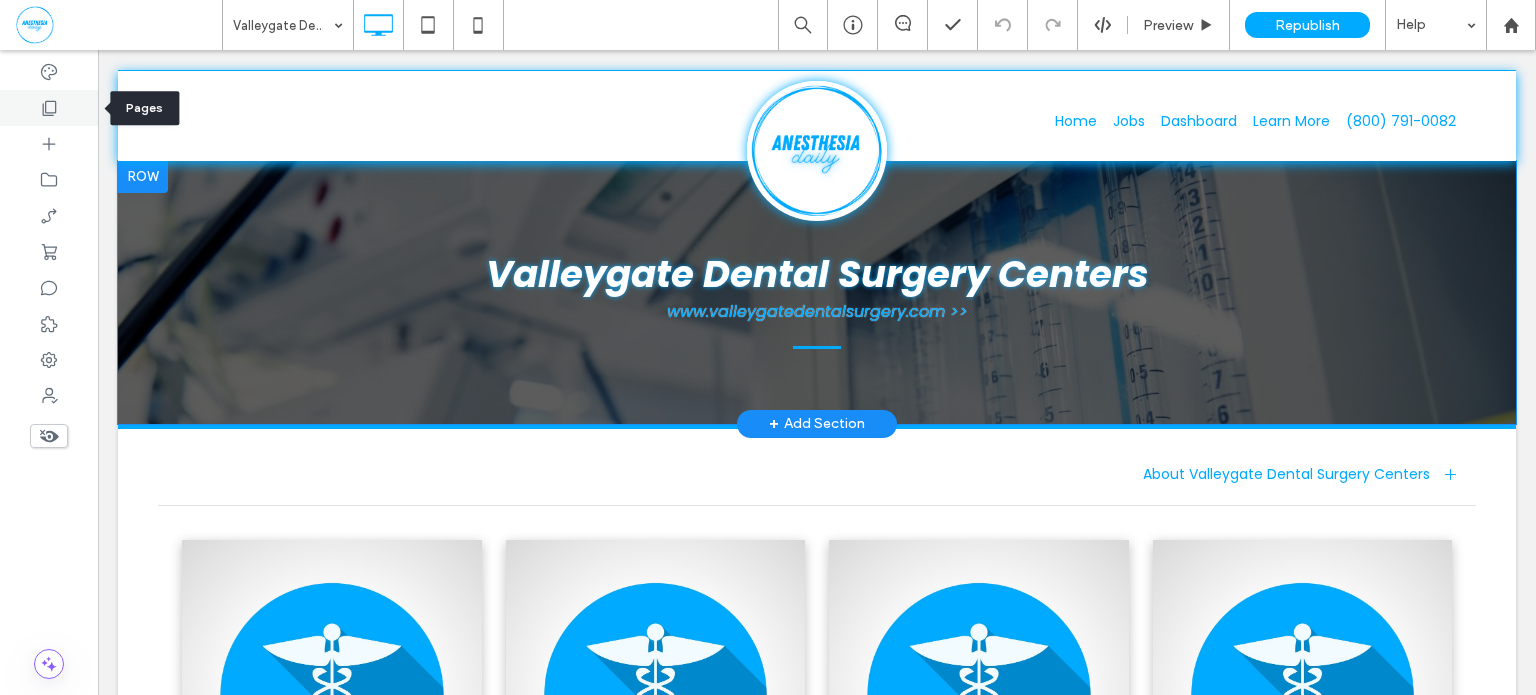 click 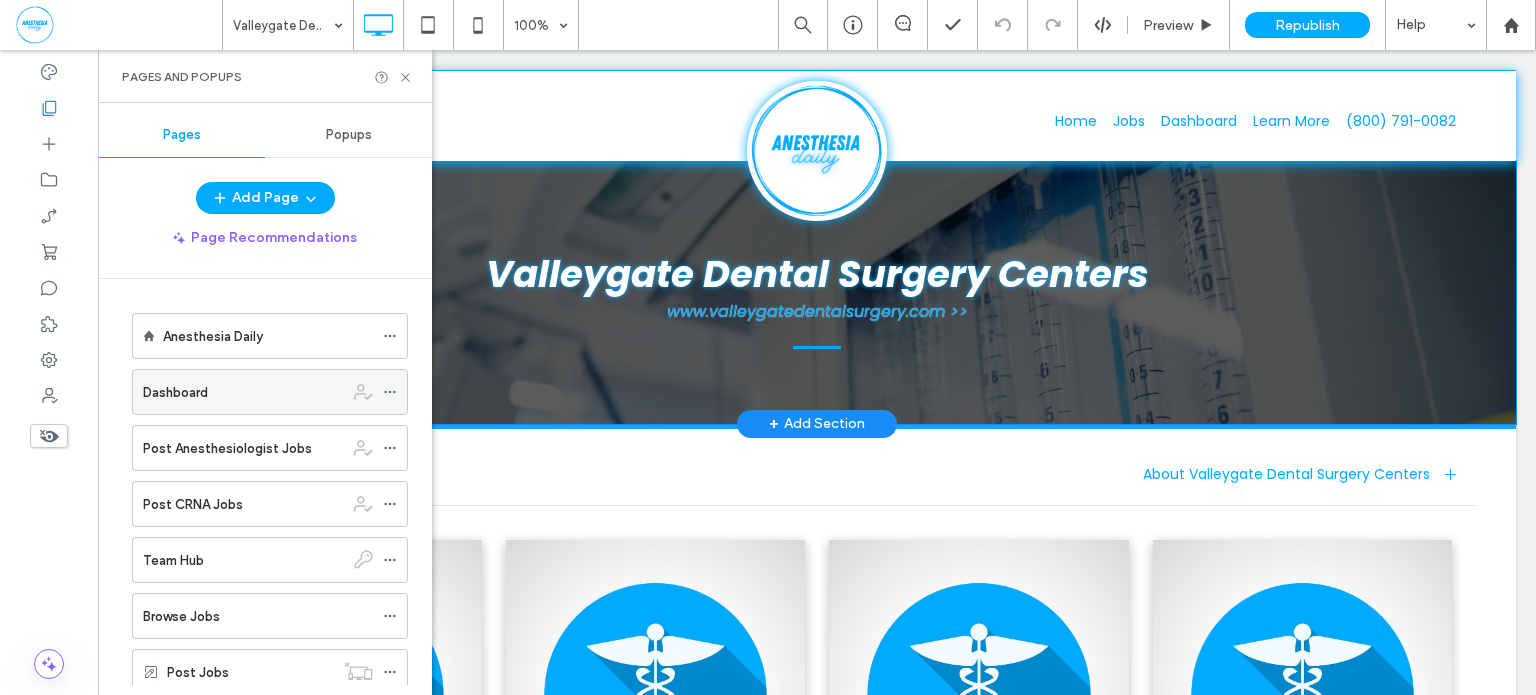 scroll, scrollTop: 4023, scrollLeft: 0, axis: vertical 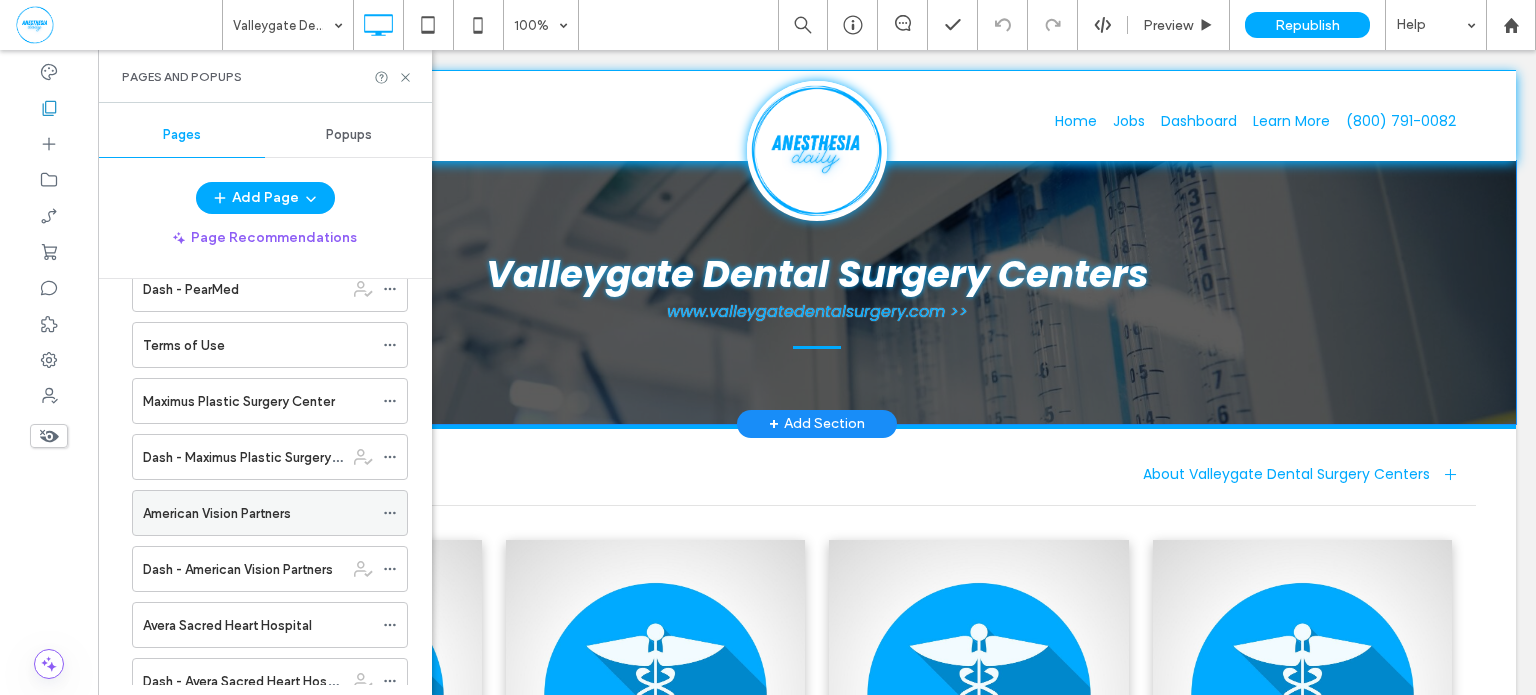 click on "American Vision Partners" at bounding box center [217, 513] 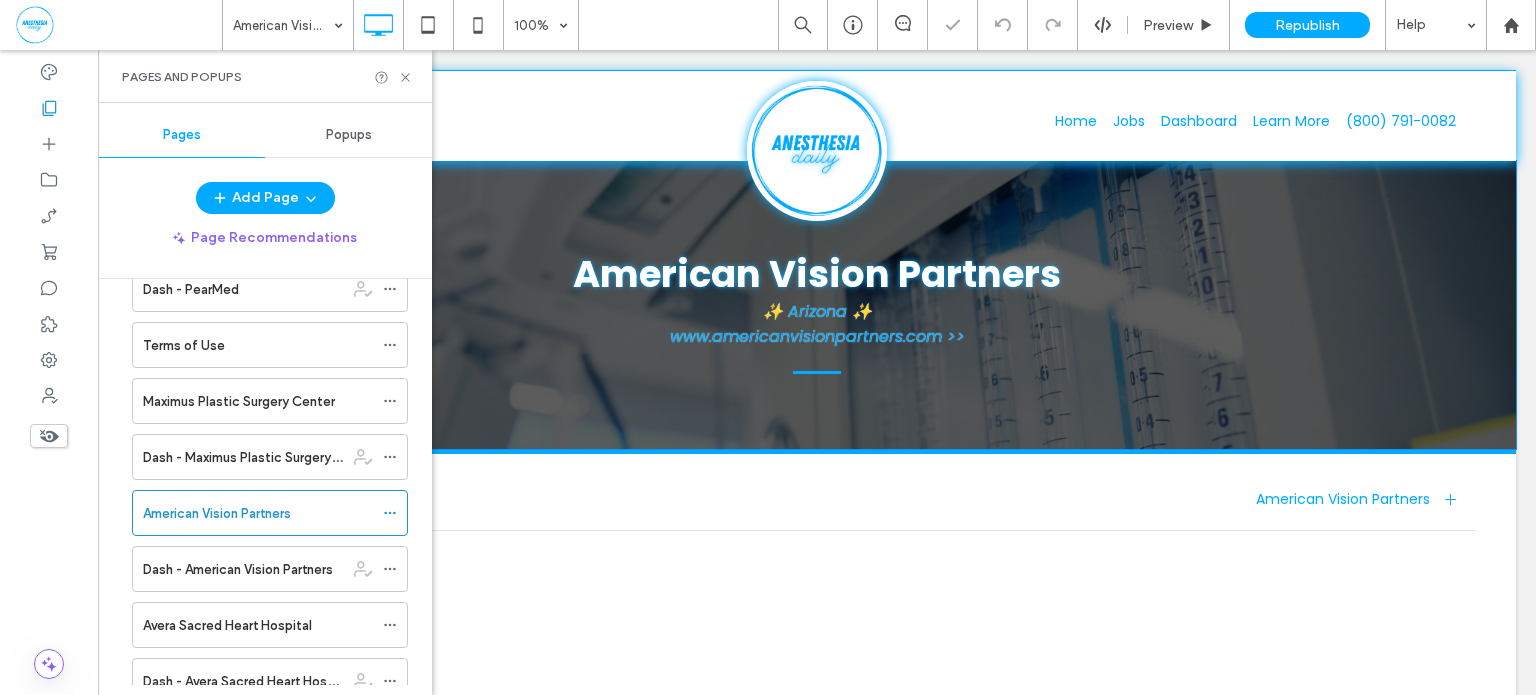 scroll, scrollTop: 0, scrollLeft: 0, axis: both 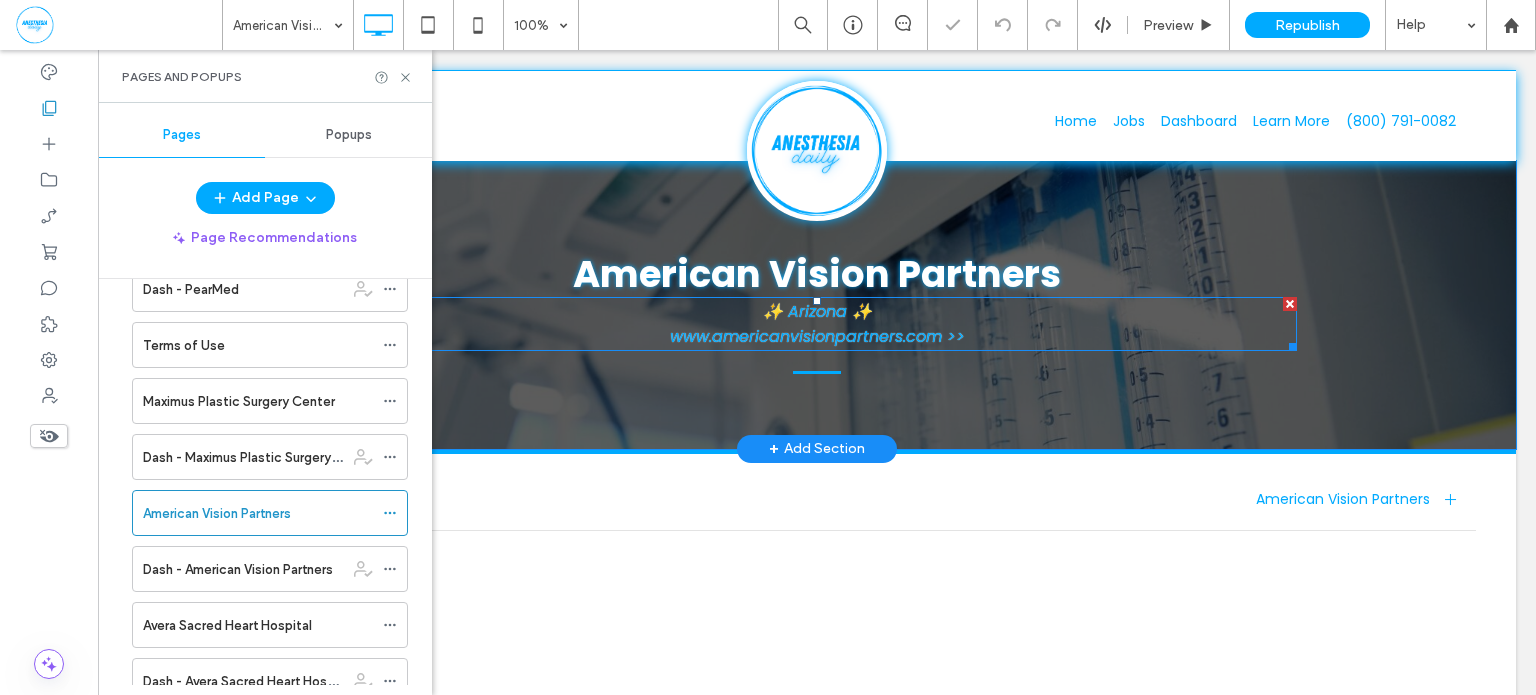 click on "✨ Arizona ✨" at bounding box center [817, 311] 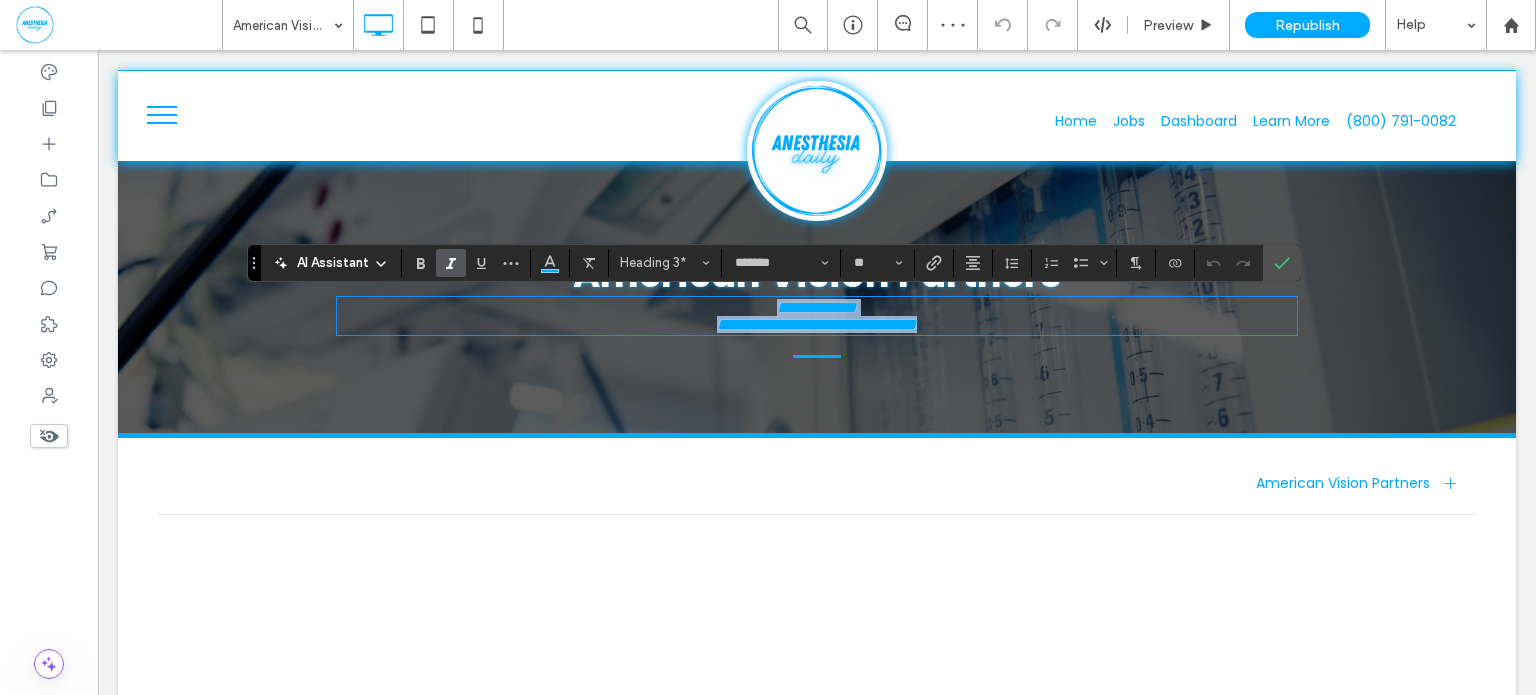 click on "**********" at bounding box center (817, 307) 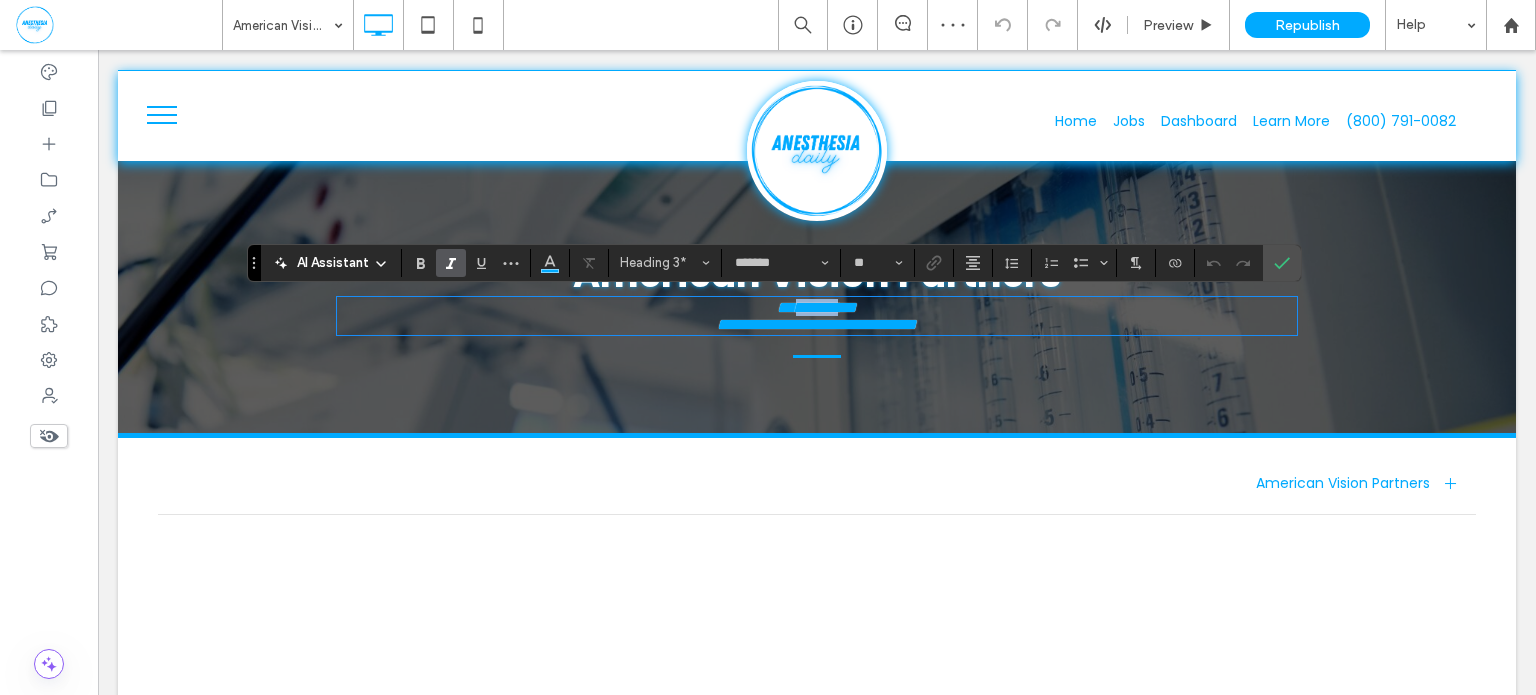 click on "**********" at bounding box center (817, 307) 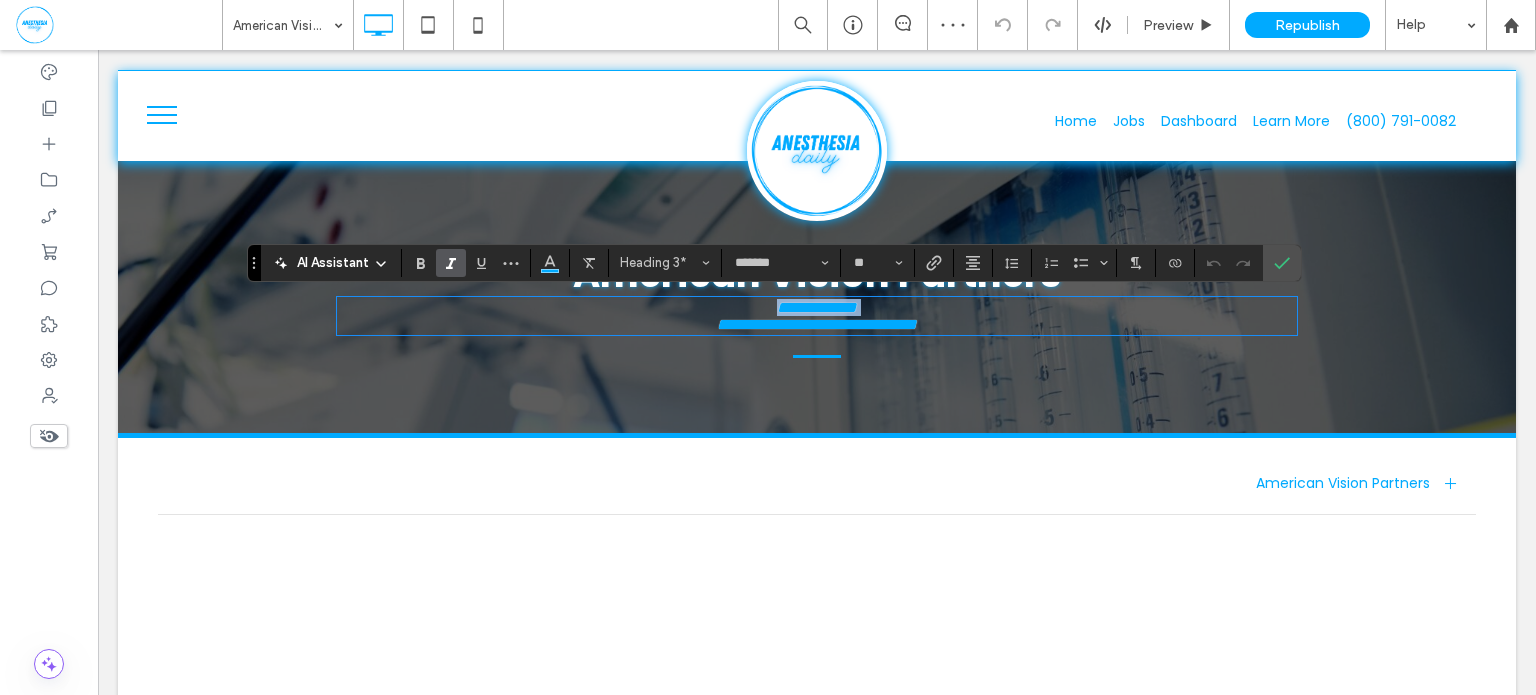 click on "**********" at bounding box center [817, 307] 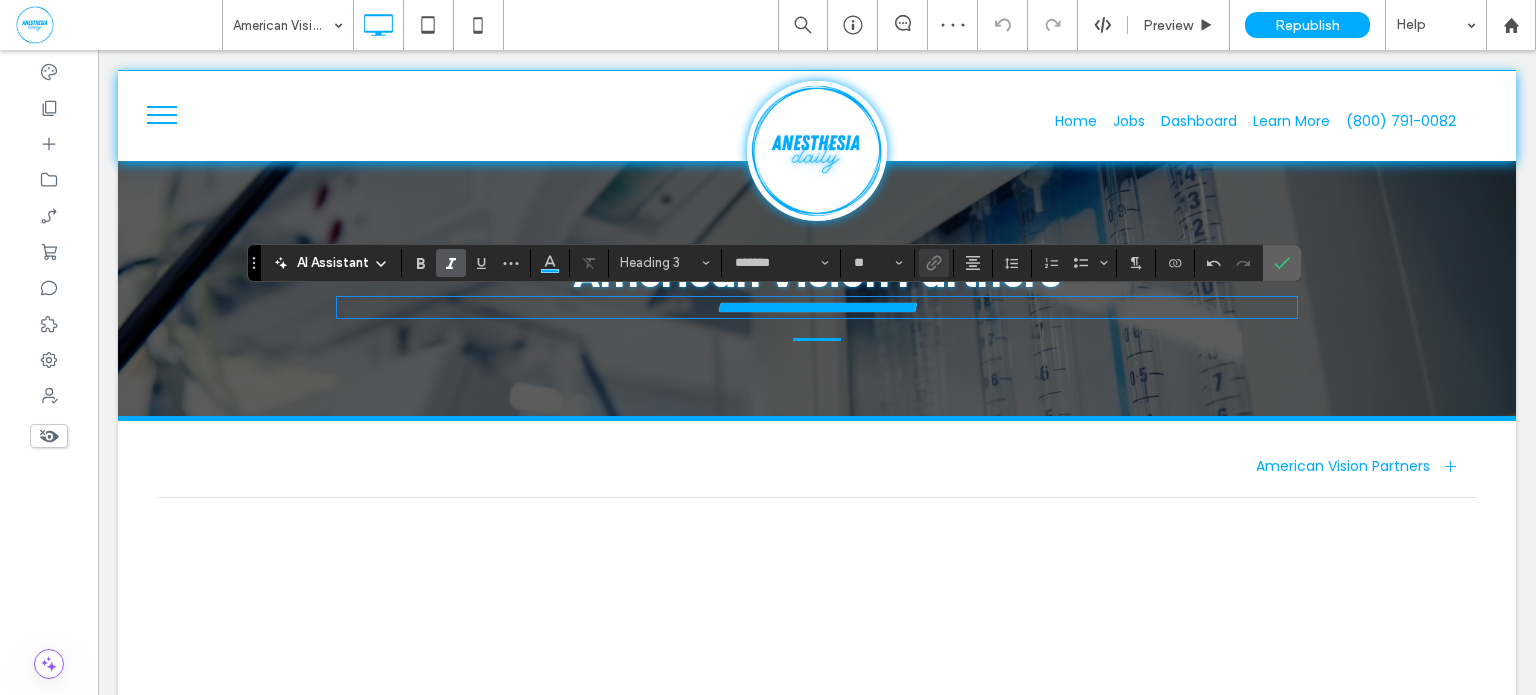 click 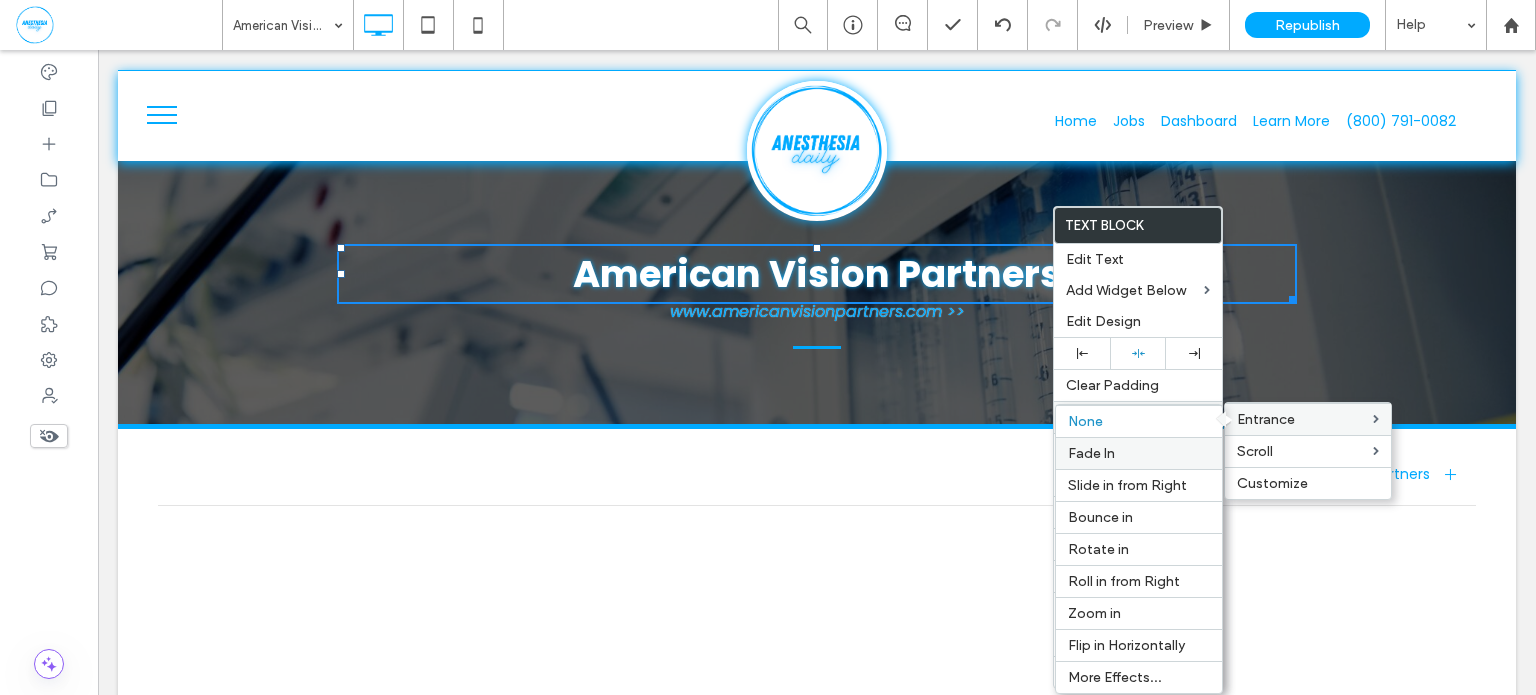 click on "Fade In" at bounding box center [1139, 453] 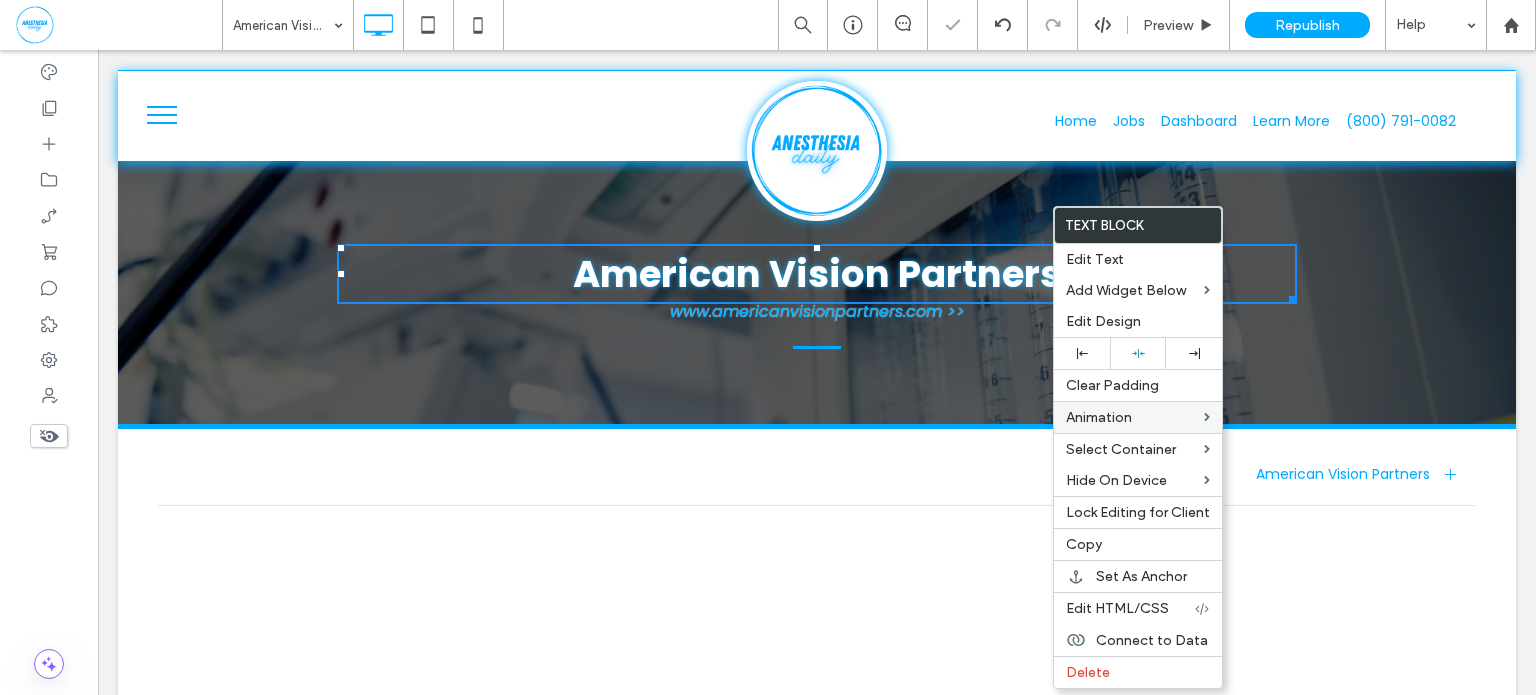 click on "American Vision Partners" at bounding box center (817, 274) 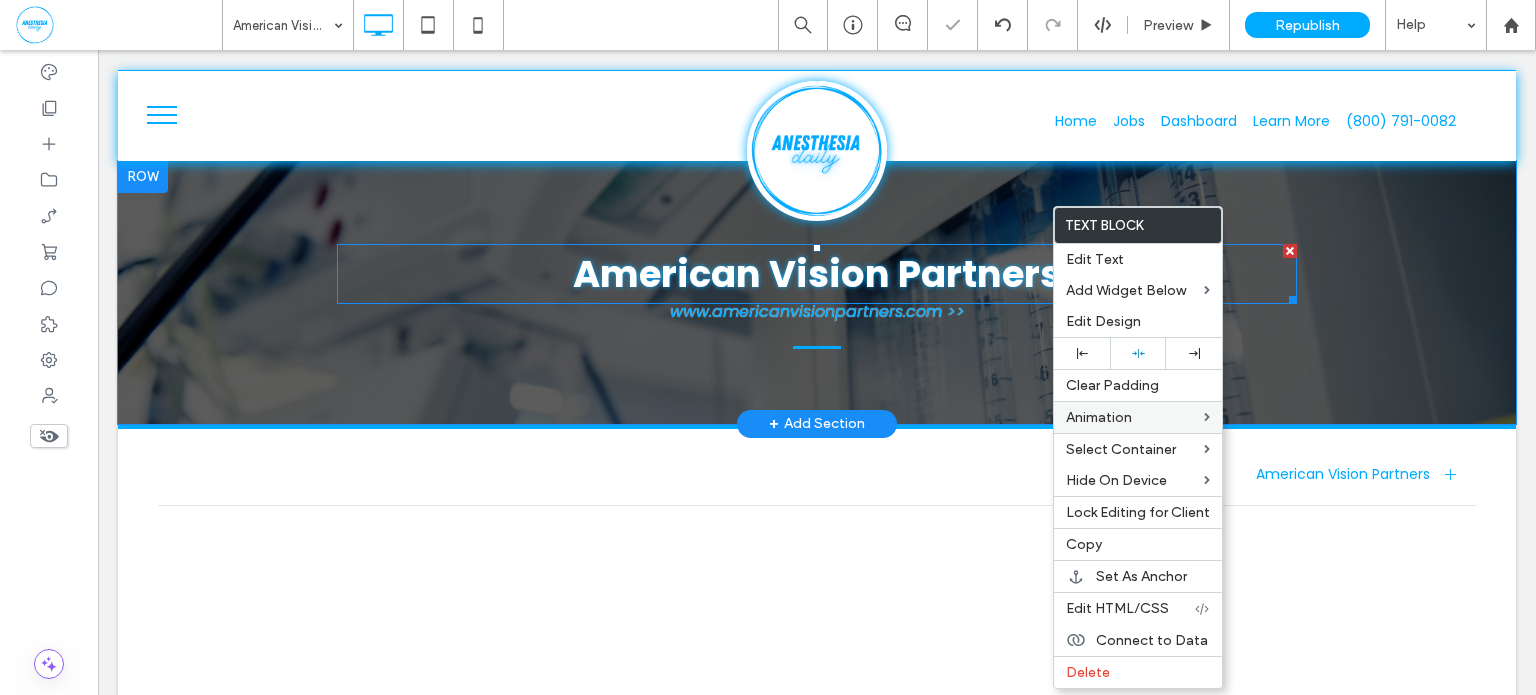 click on "American Vision Partners" at bounding box center (817, 274) 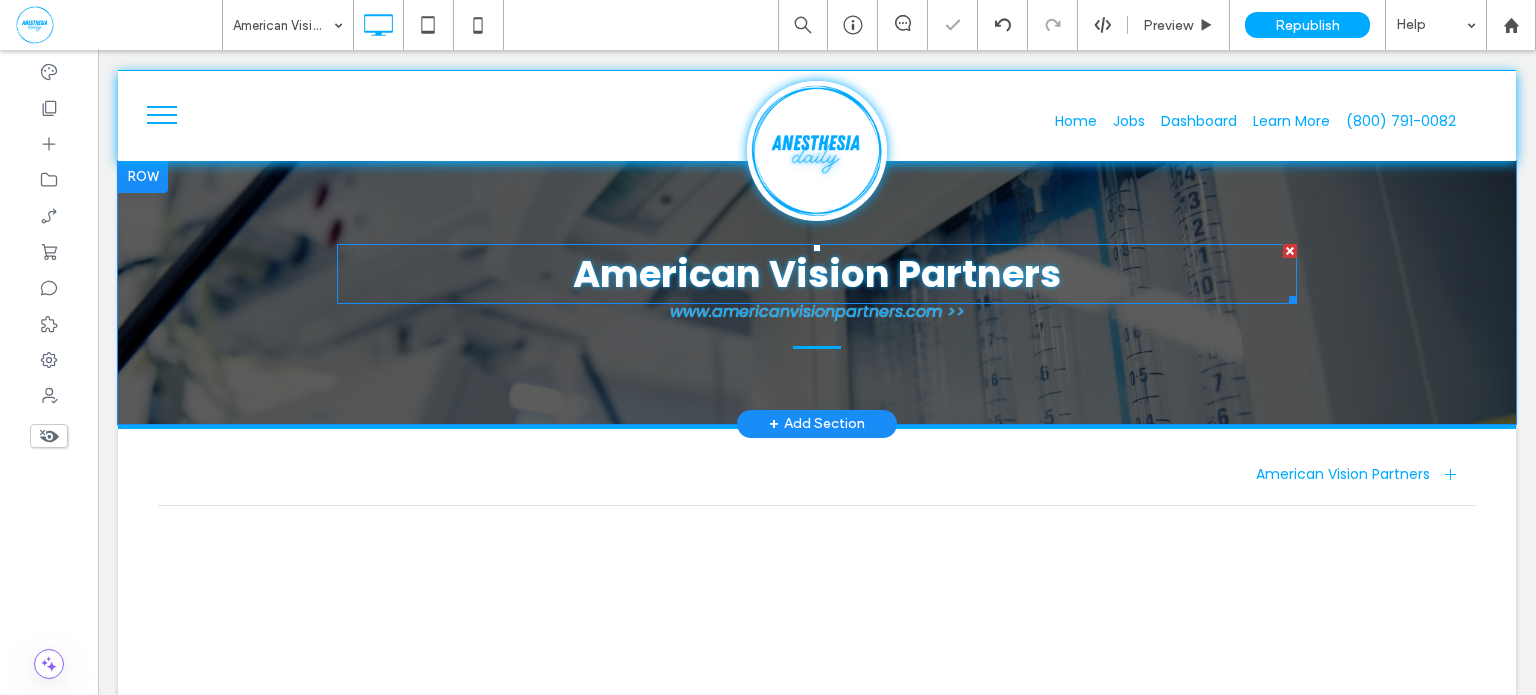 click on "American Vision Partners" at bounding box center (817, 274) 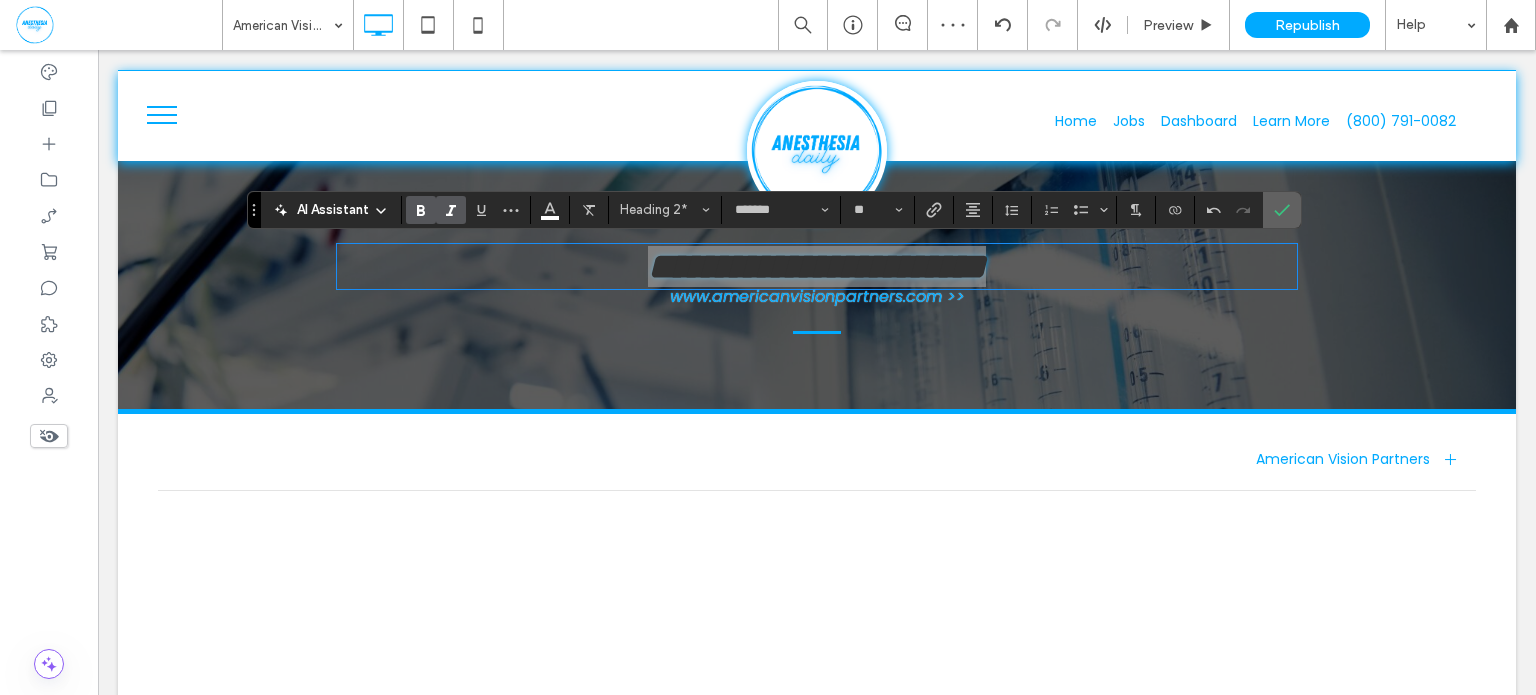 click at bounding box center [1282, 210] 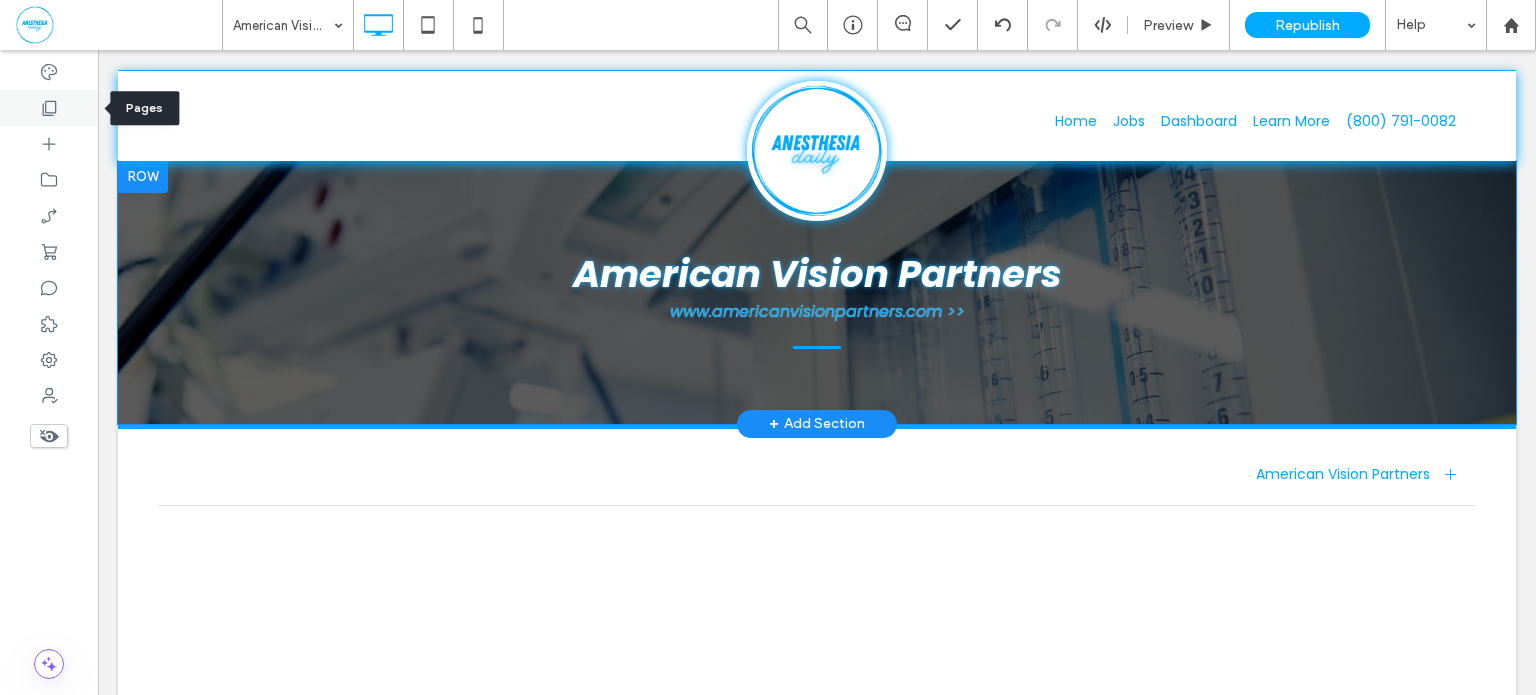 click 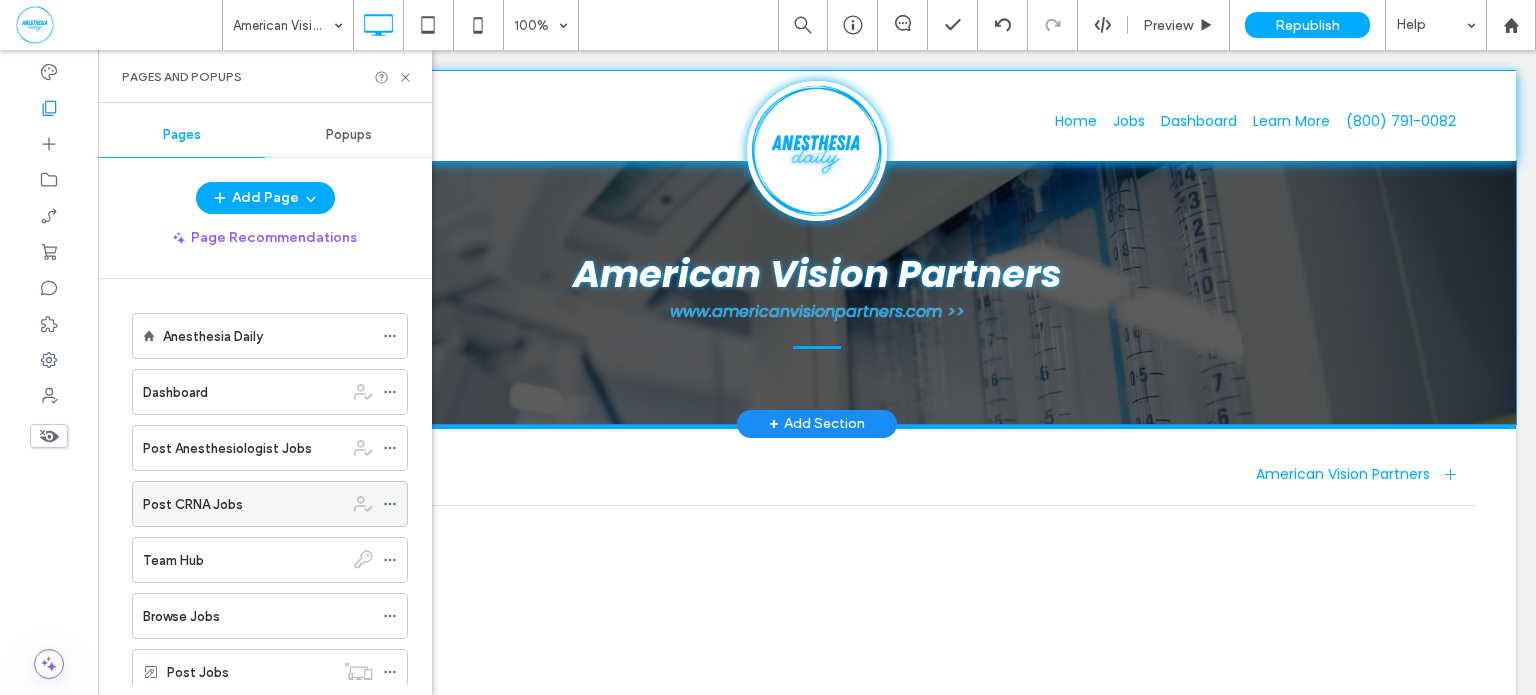 scroll, scrollTop: 3634, scrollLeft: 0, axis: vertical 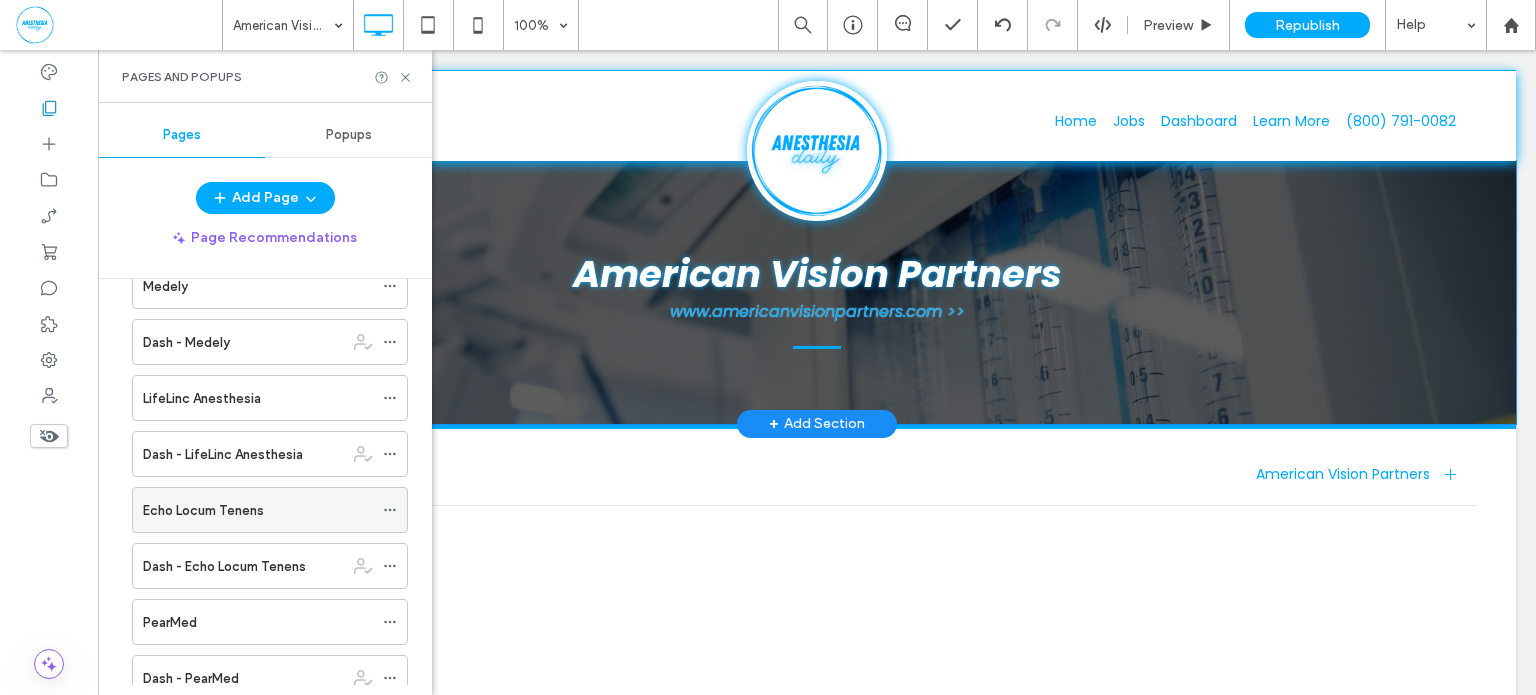 click on "Echo Locum Tenens" at bounding box center (203, 510) 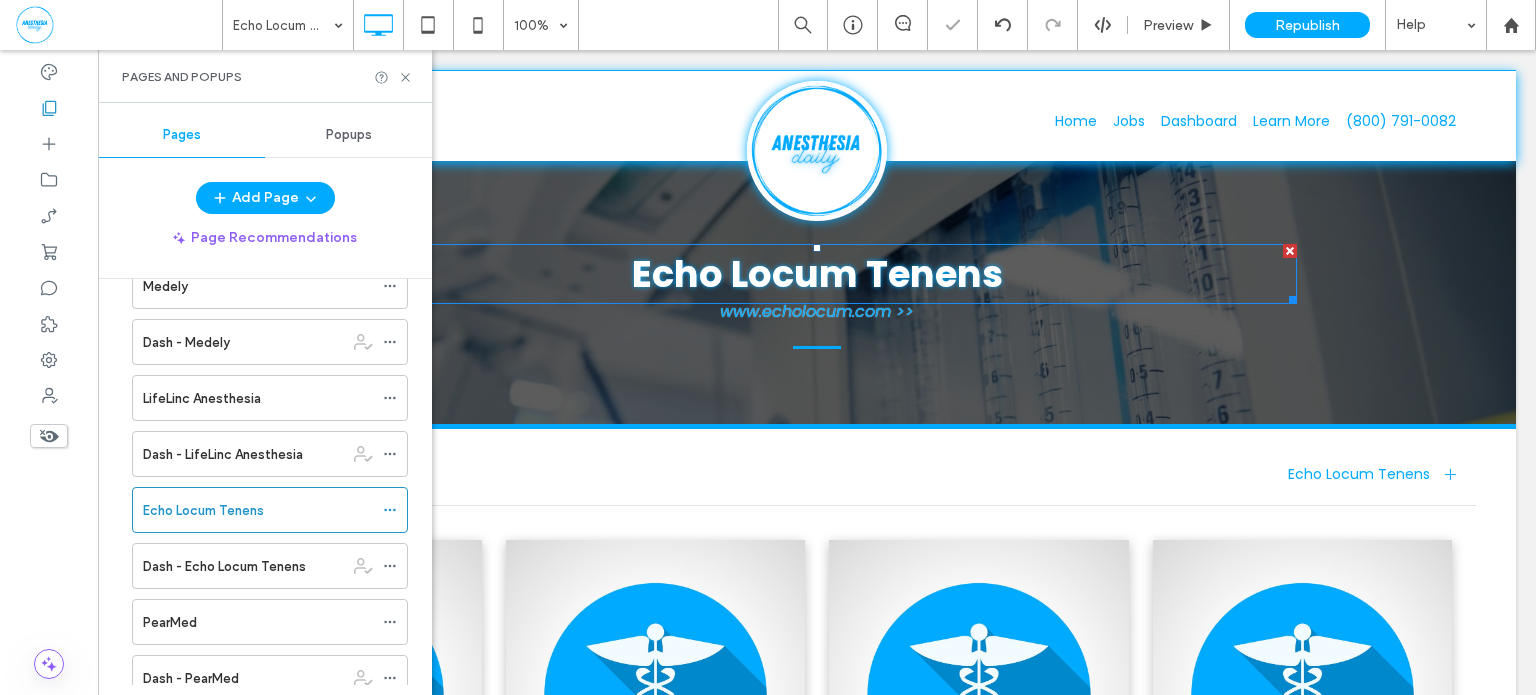 scroll, scrollTop: 0, scrollLeft: 0, axis: both 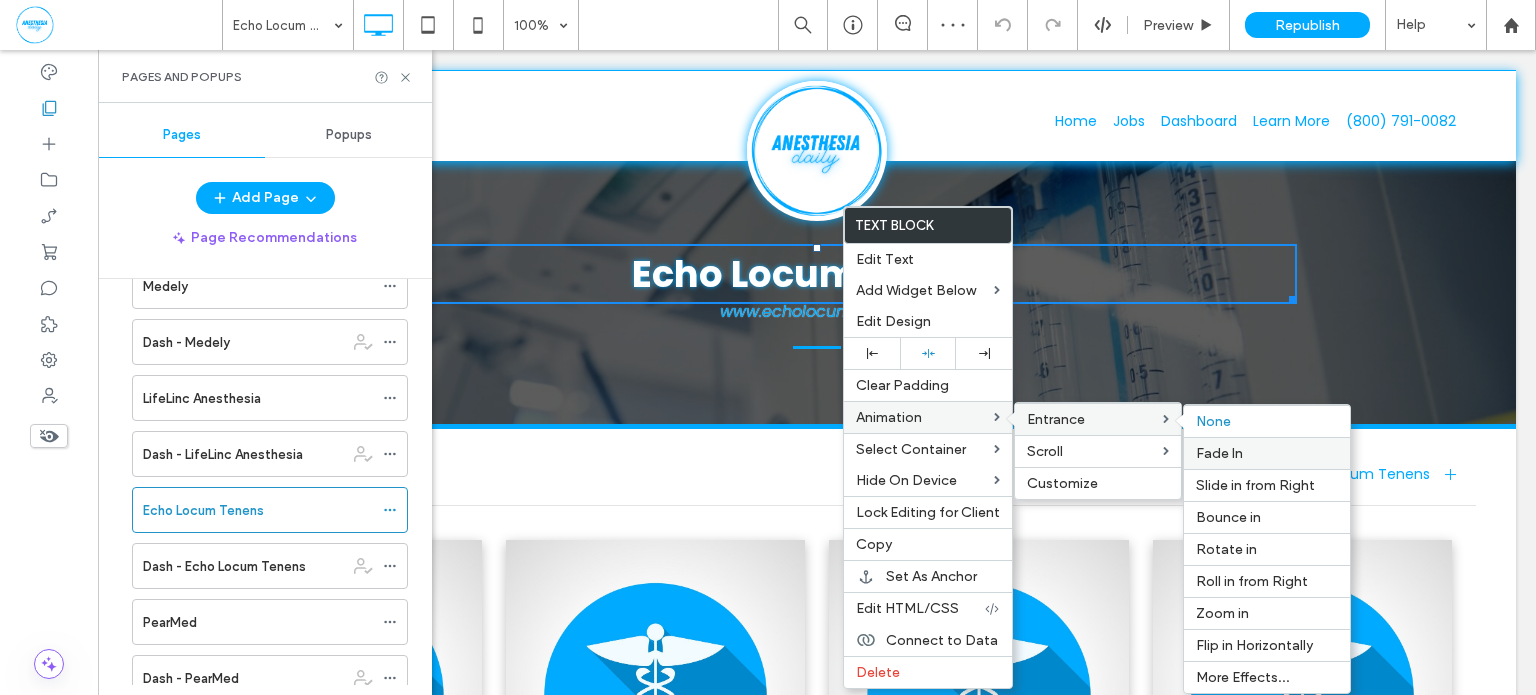 click on "Fade In" at bounding box center (1219, 453) 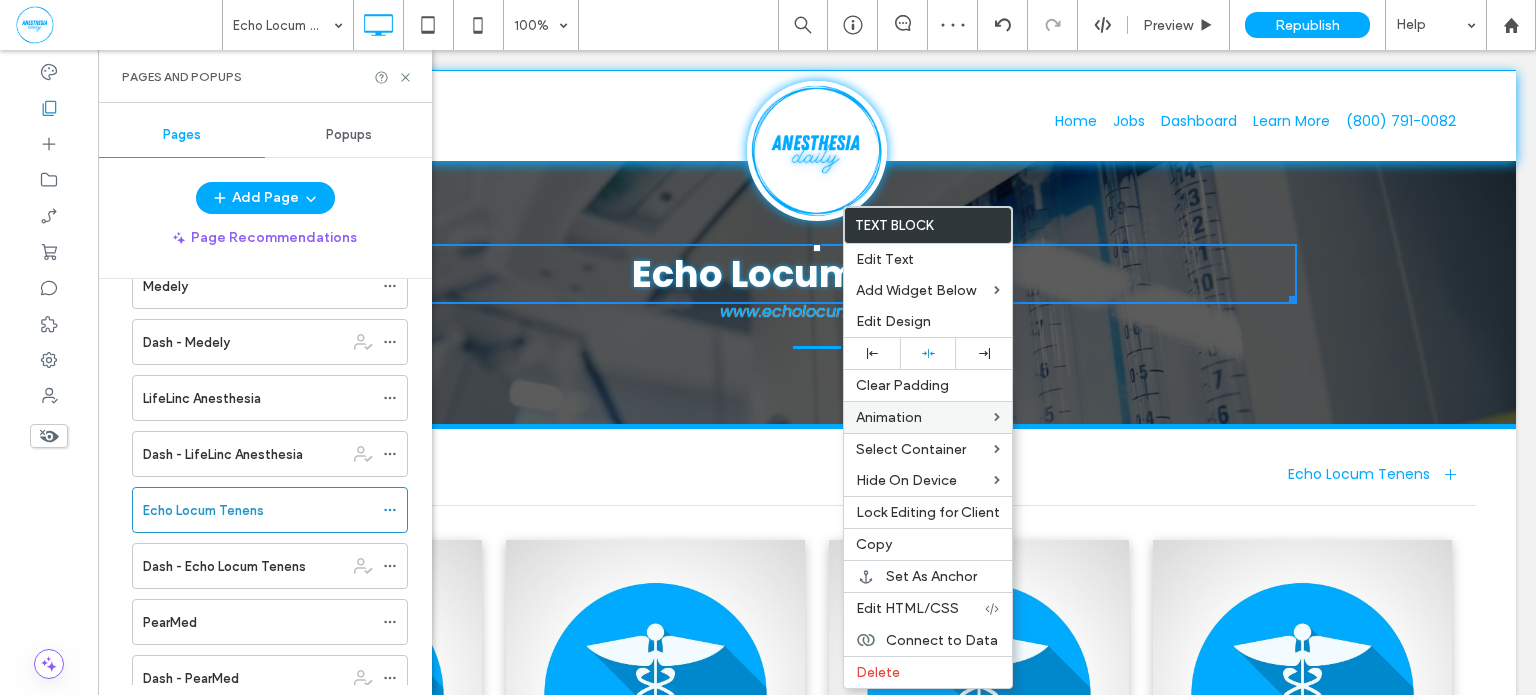 click on "Echo Locum Tenens" at bounding box center (817, 274) 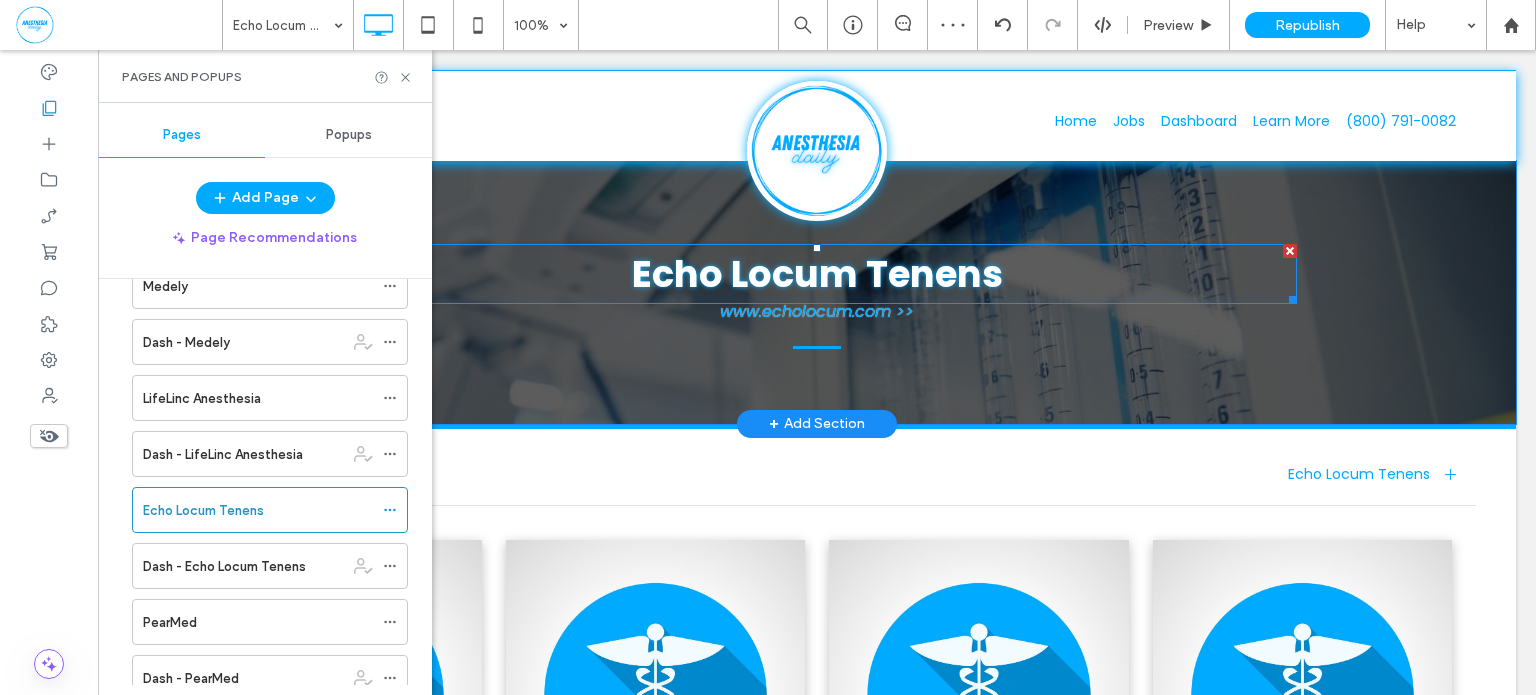 click on "Echo Locum Tenens" at bounding box center (817, 274) 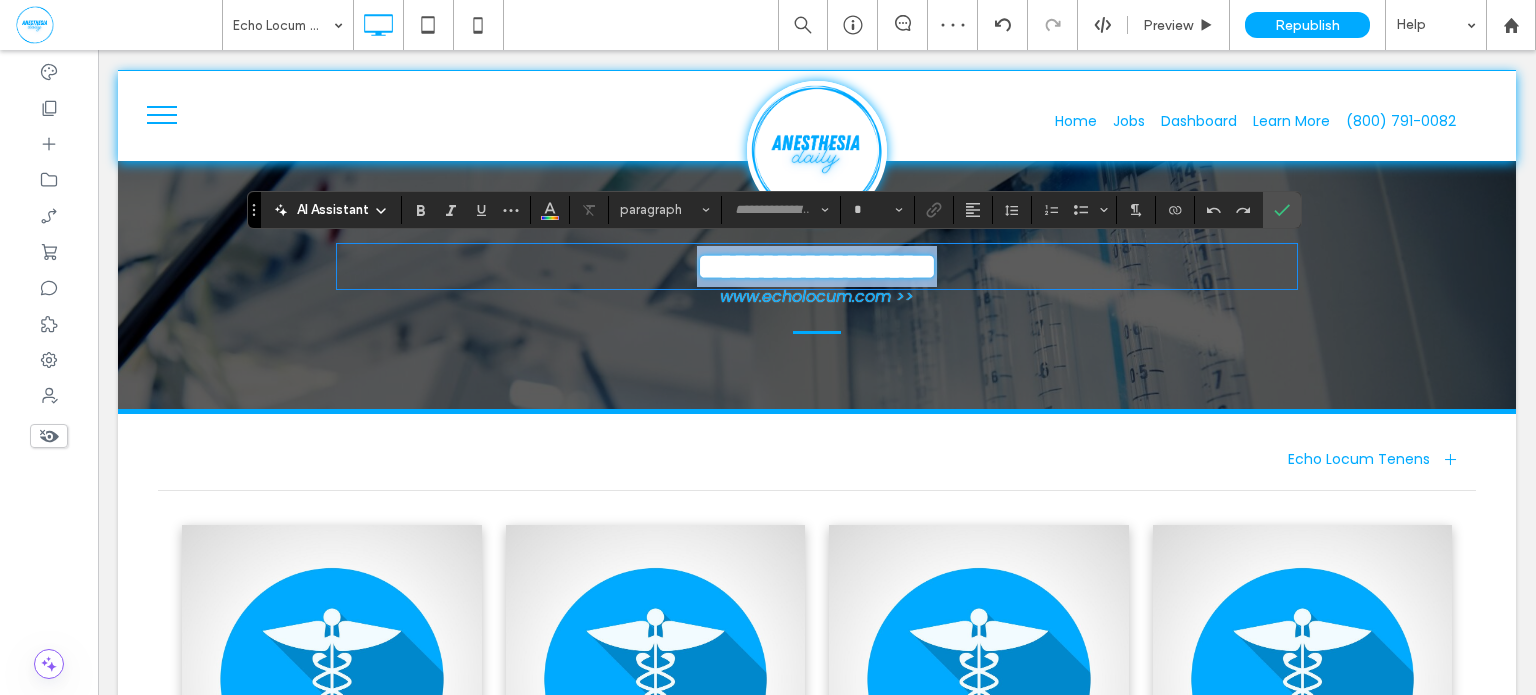 type on "*******" 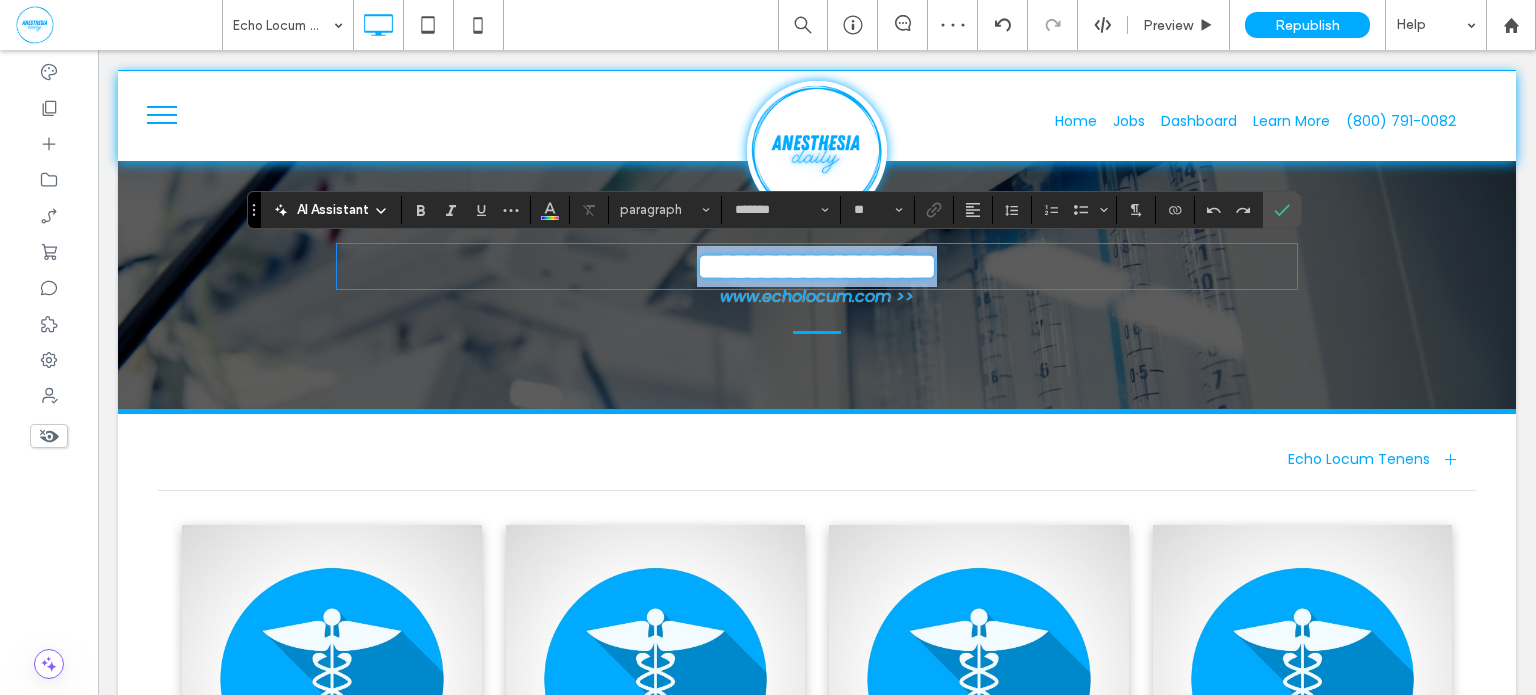 click on "**********" at bounding box center [817, 266] 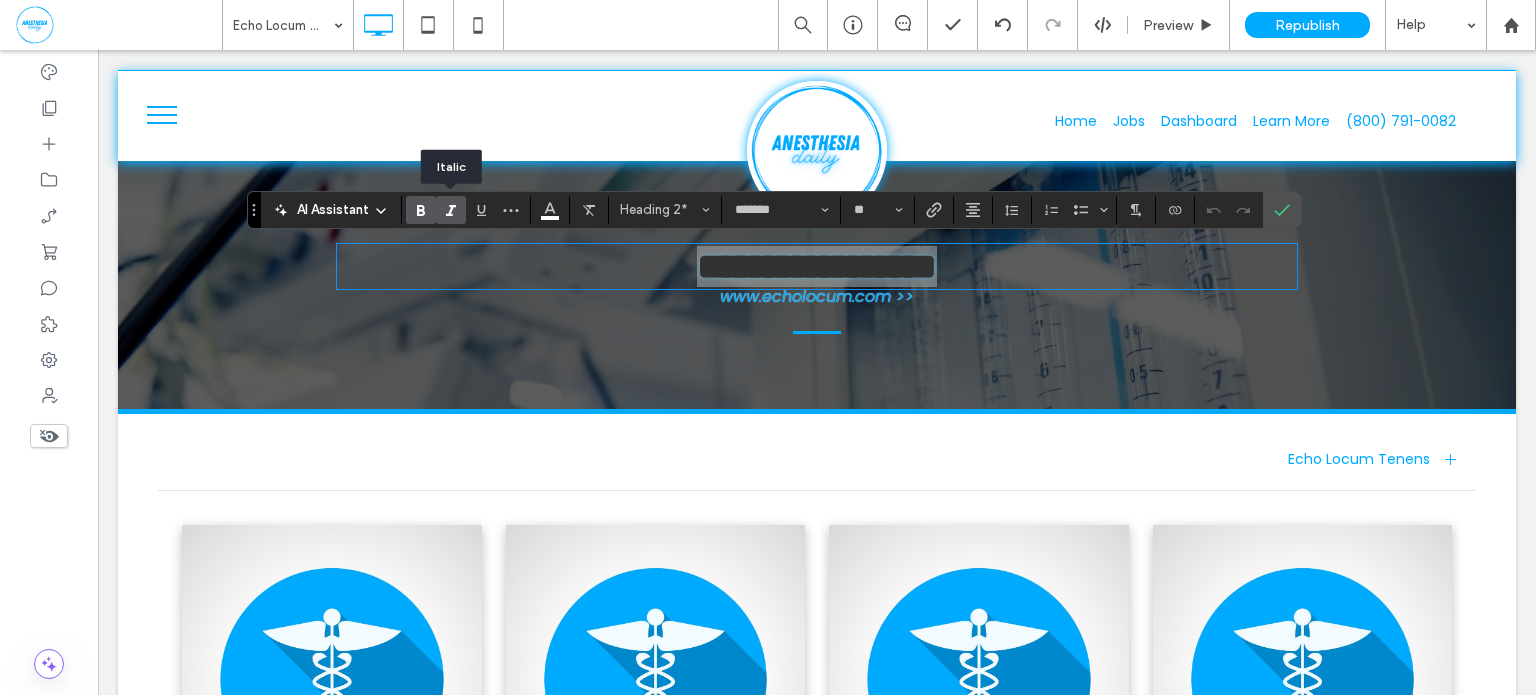 click 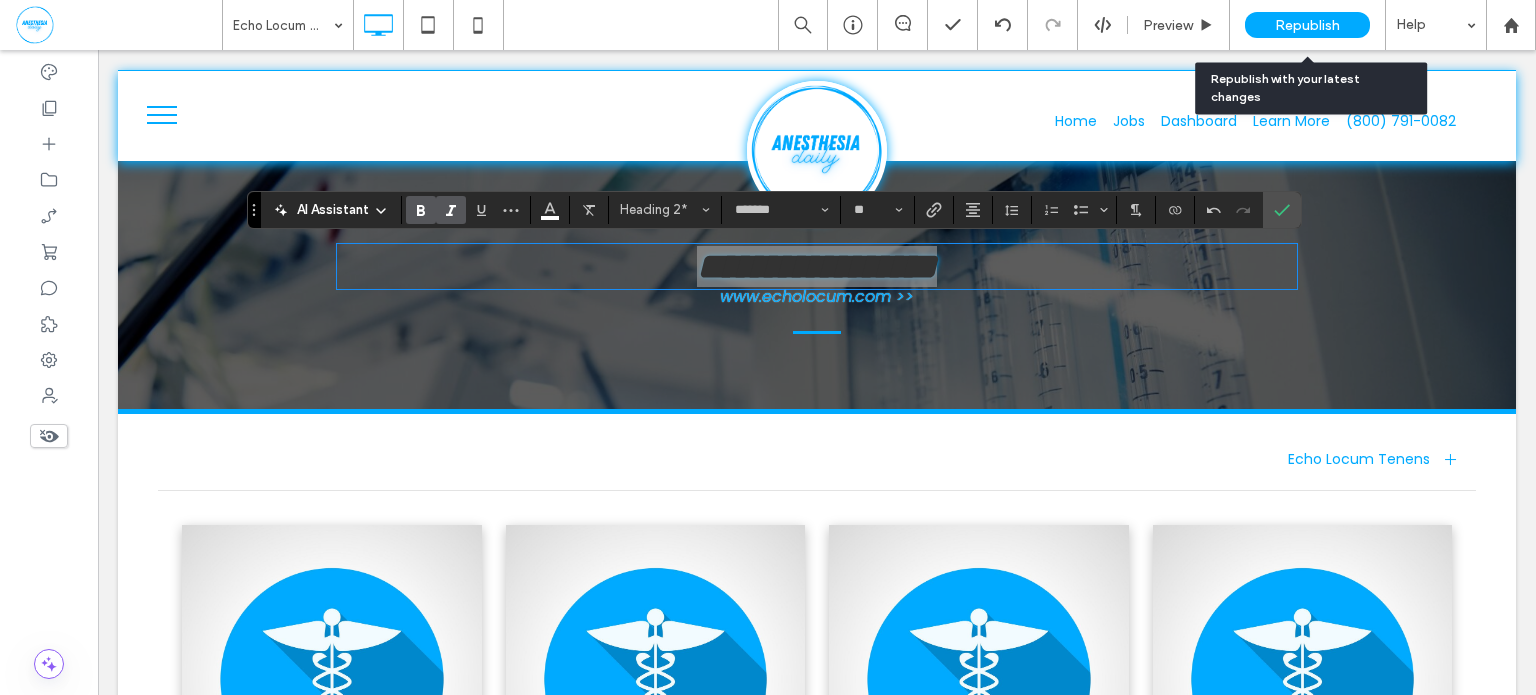 click on "Republish" at bounding box center (1307, 25) 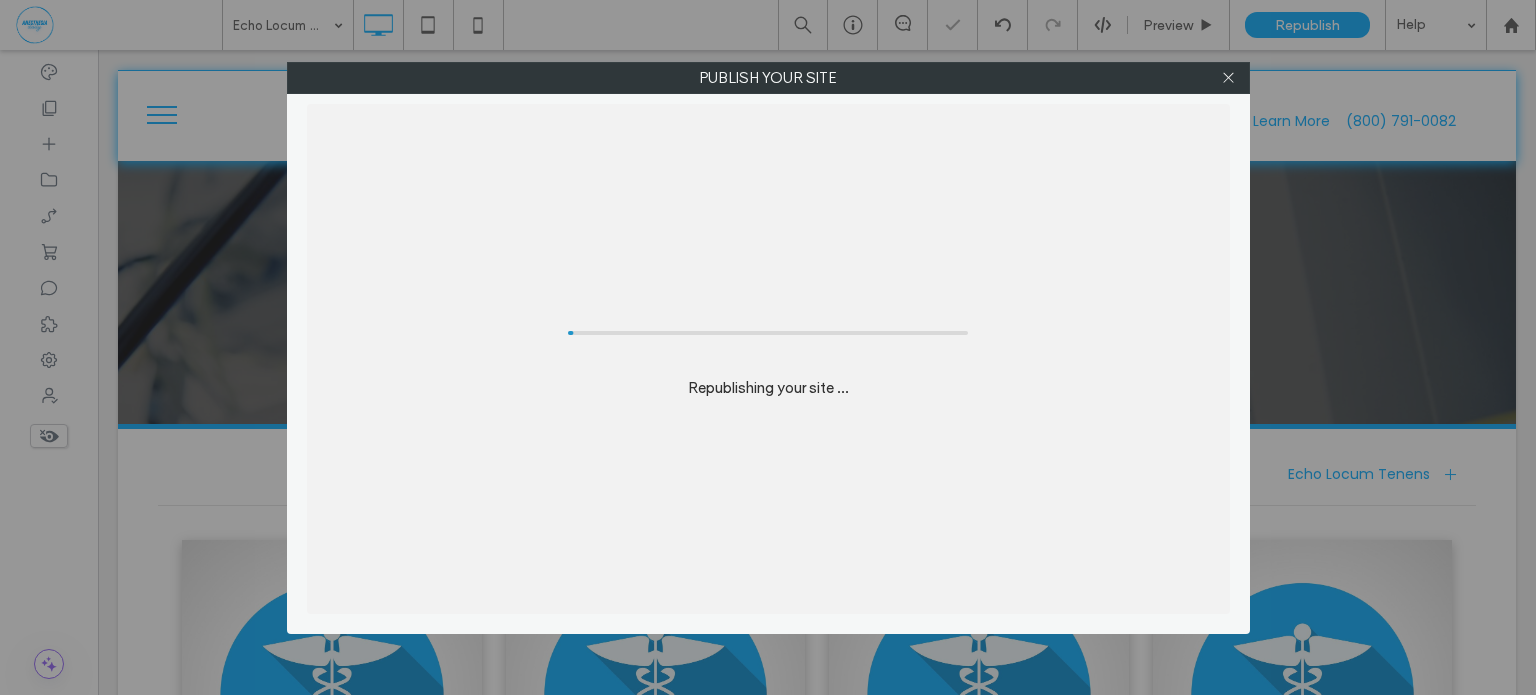 scroll, scrollTop: 0, scrollLeft: 0, axis: both 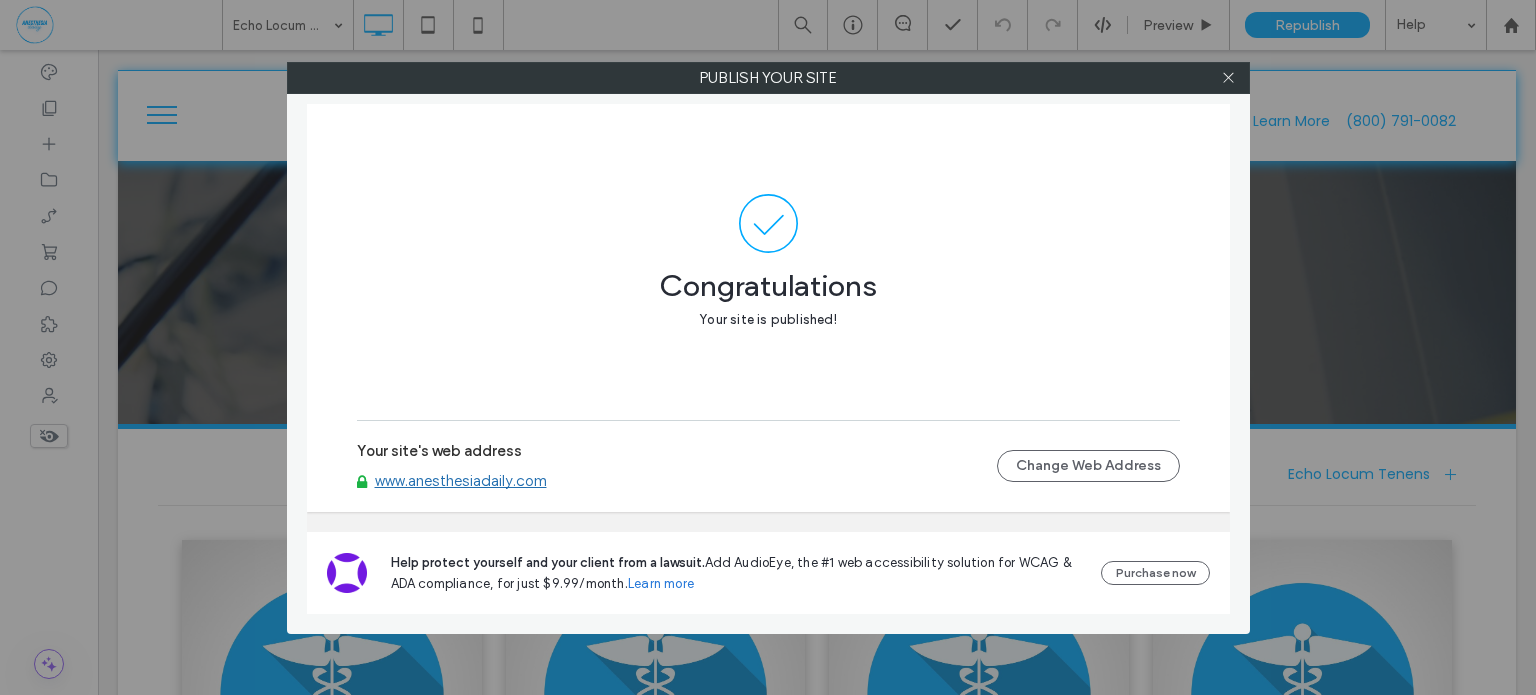 drag, startPoint x: 1232, startPoint y: 74, endPoint x: 634, endPoint y: 166, distance: 605.0355 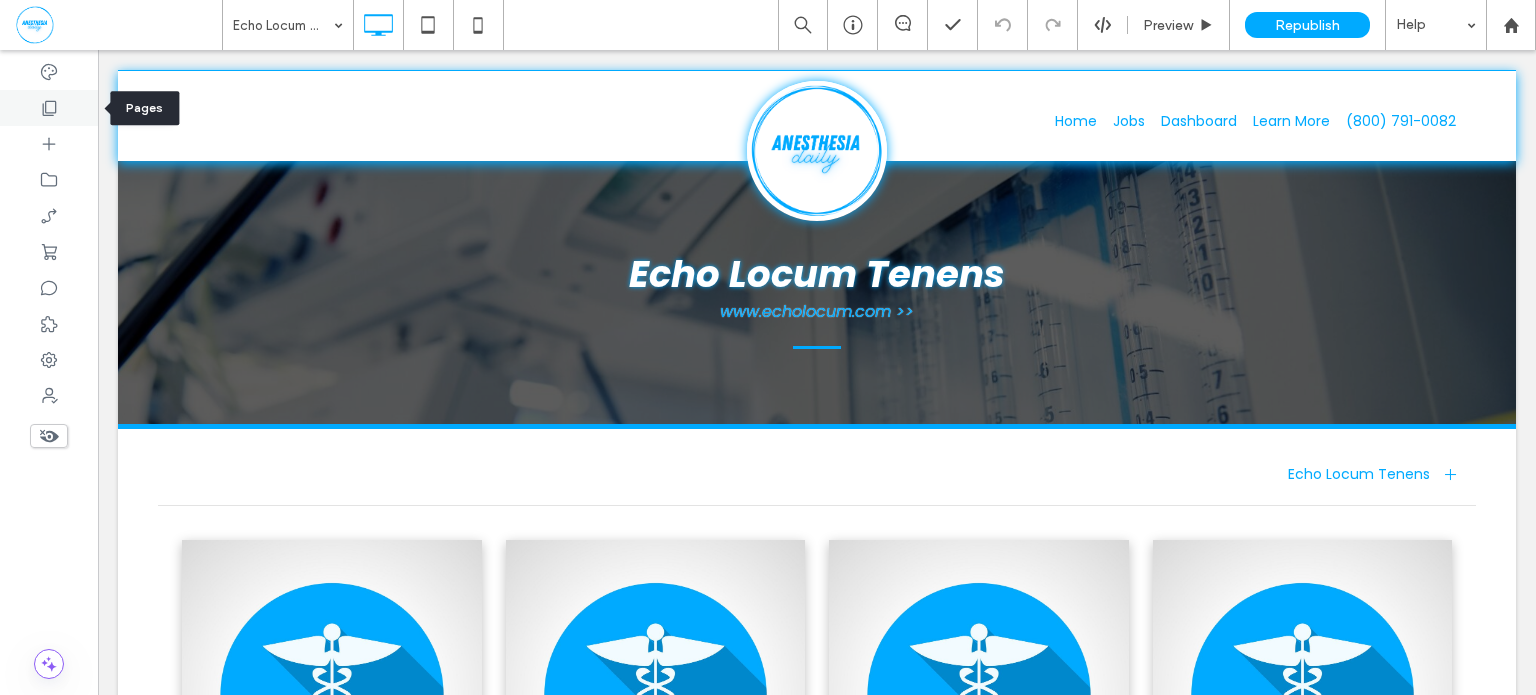 click 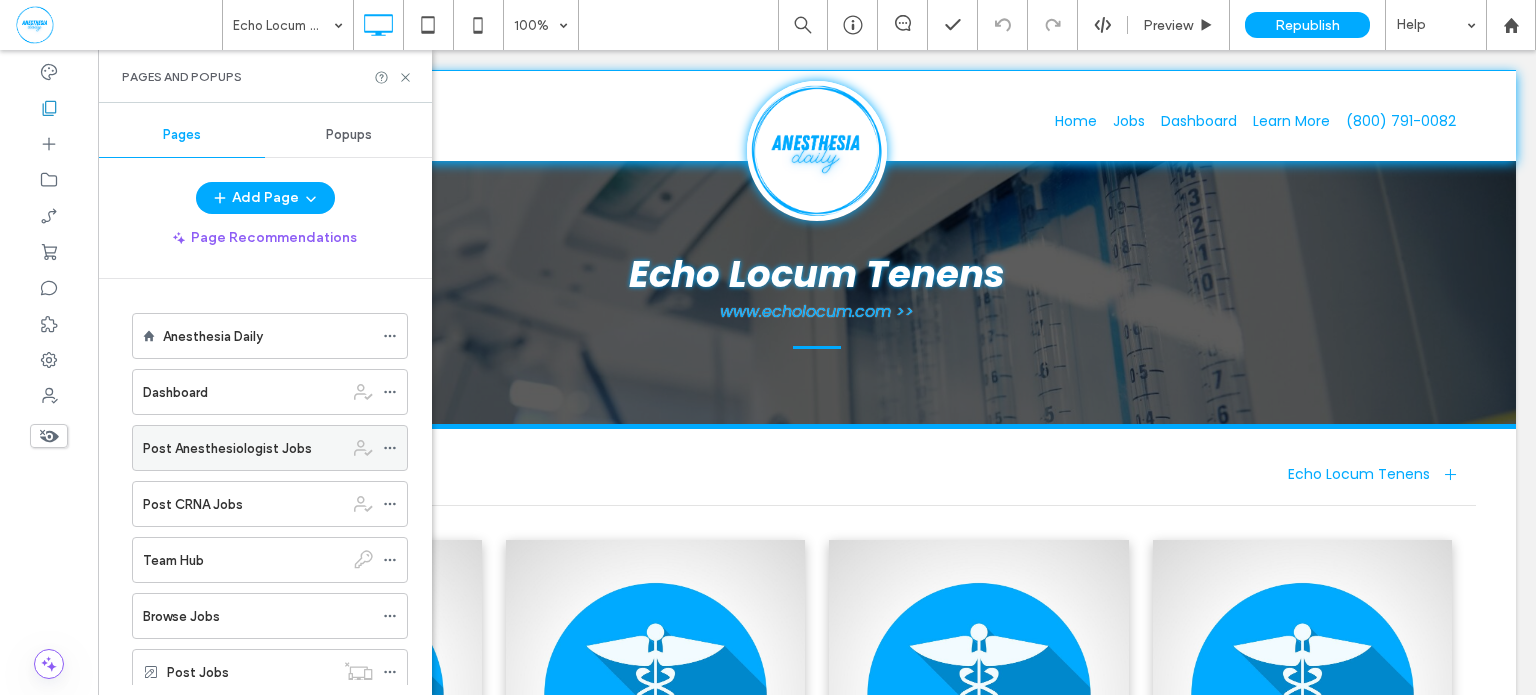 scroll, scrollTop: 3523, scrollLeft: 0, axis: vertical 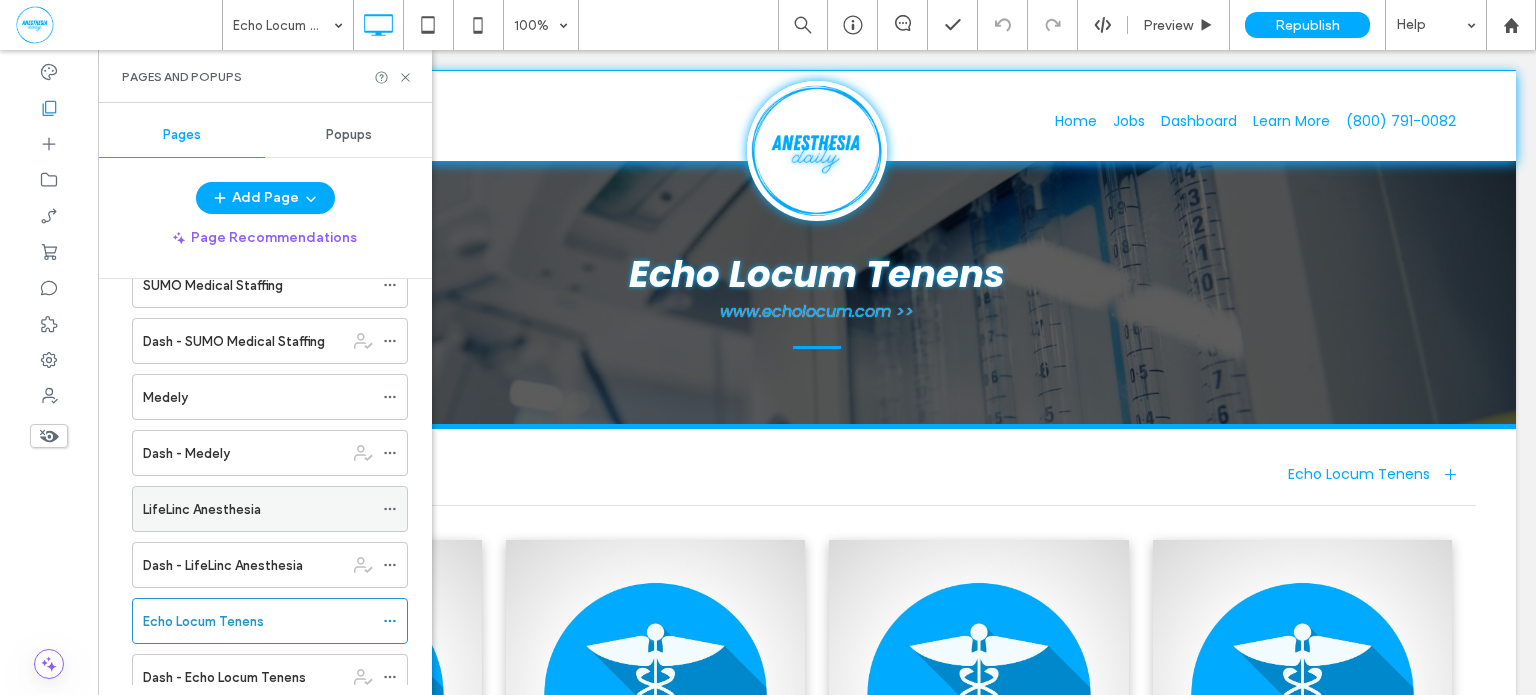 click on "LifeLinc Anesthesia" at bounding box center (258, 509) 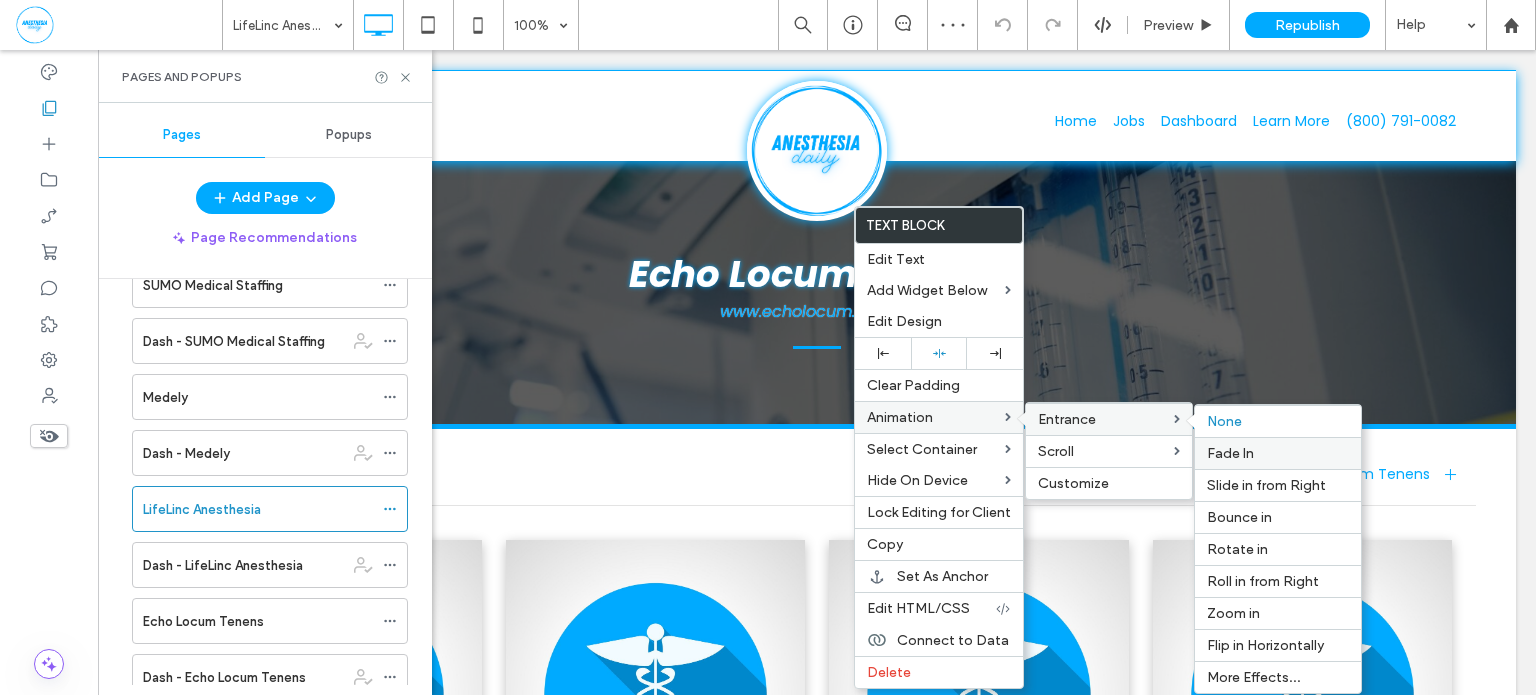 click on "Fade In" at bounding box center (1230, 453) 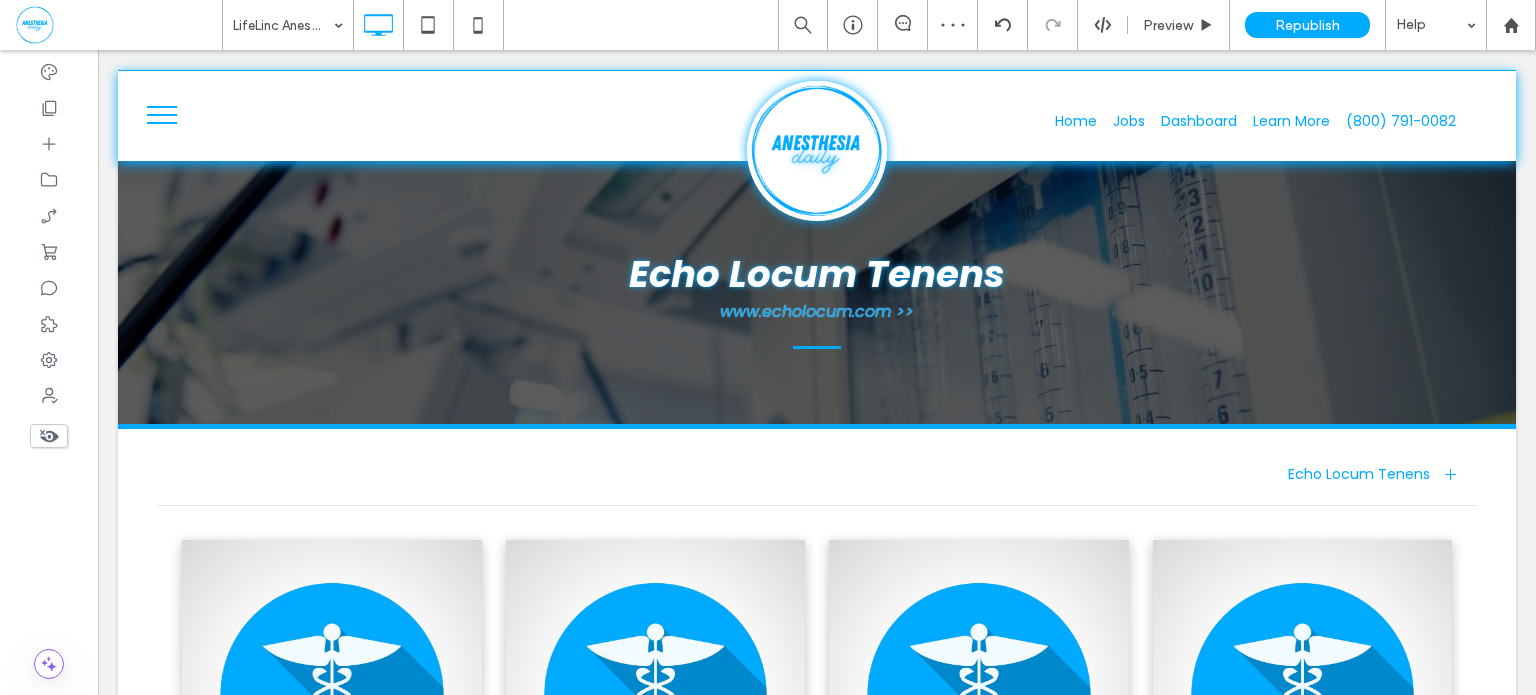 type on "*******" 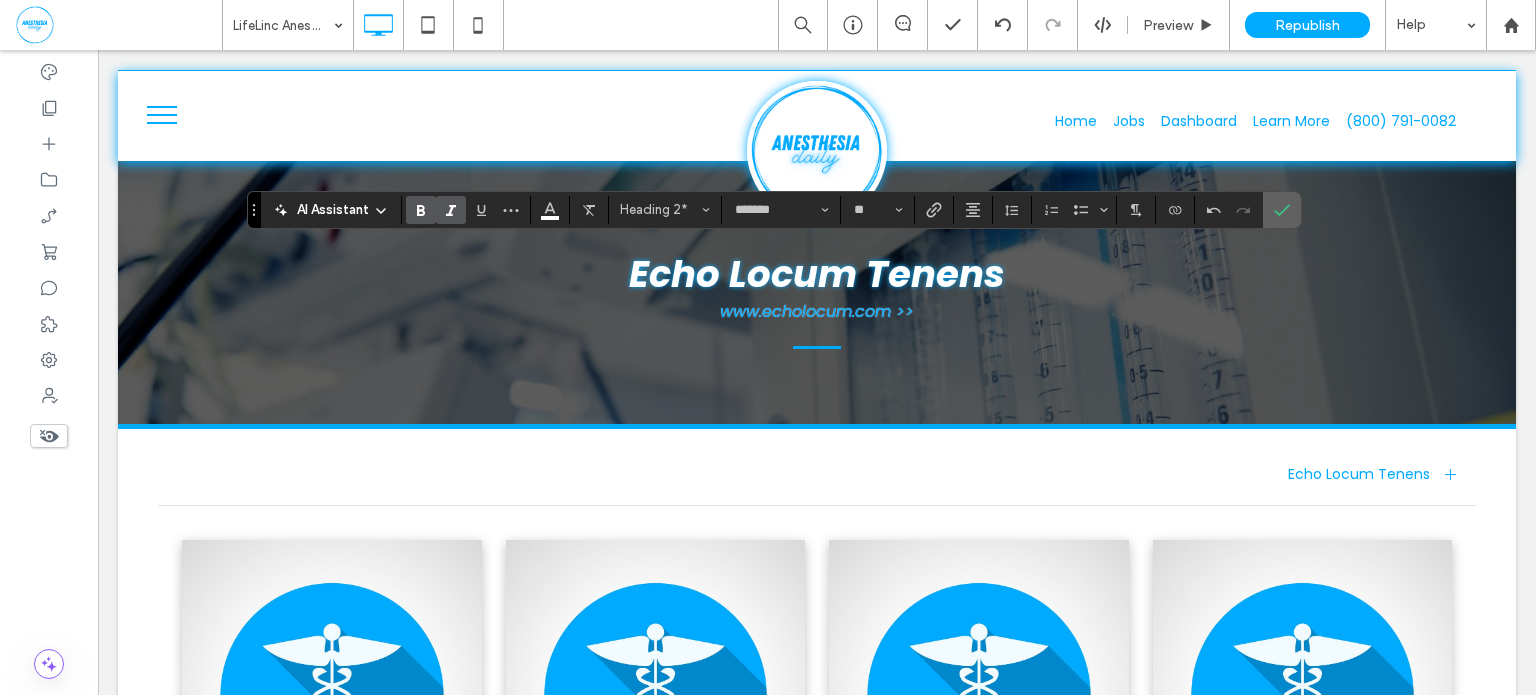 click 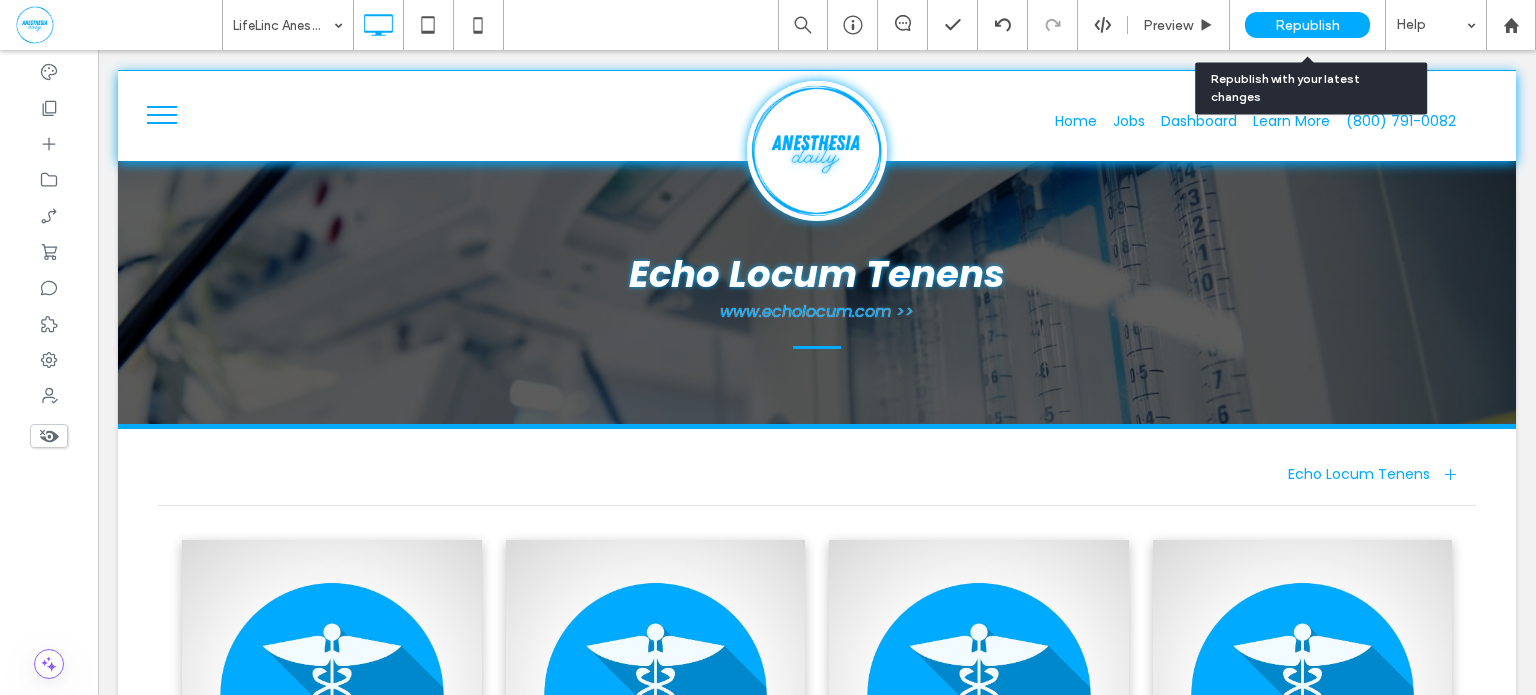 click on "Republish" at bounding box center (1307, 25) 